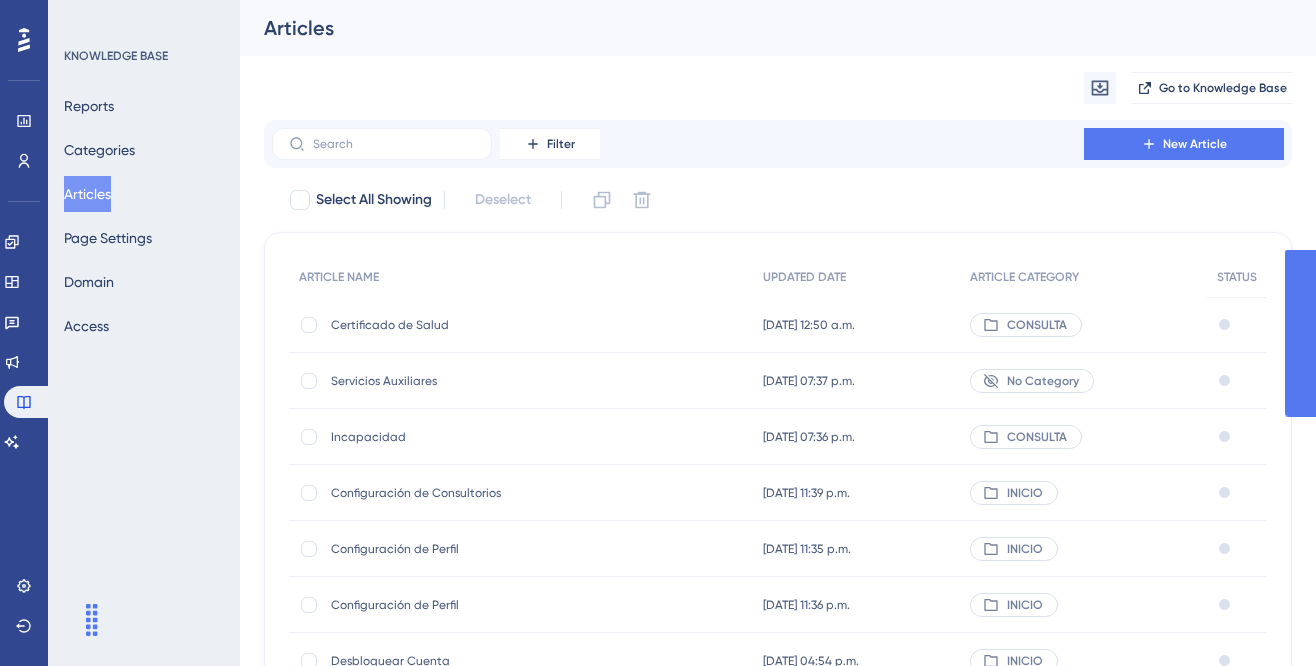 scroll, scrollTop: 0, scrollLeft: 0, axis: both 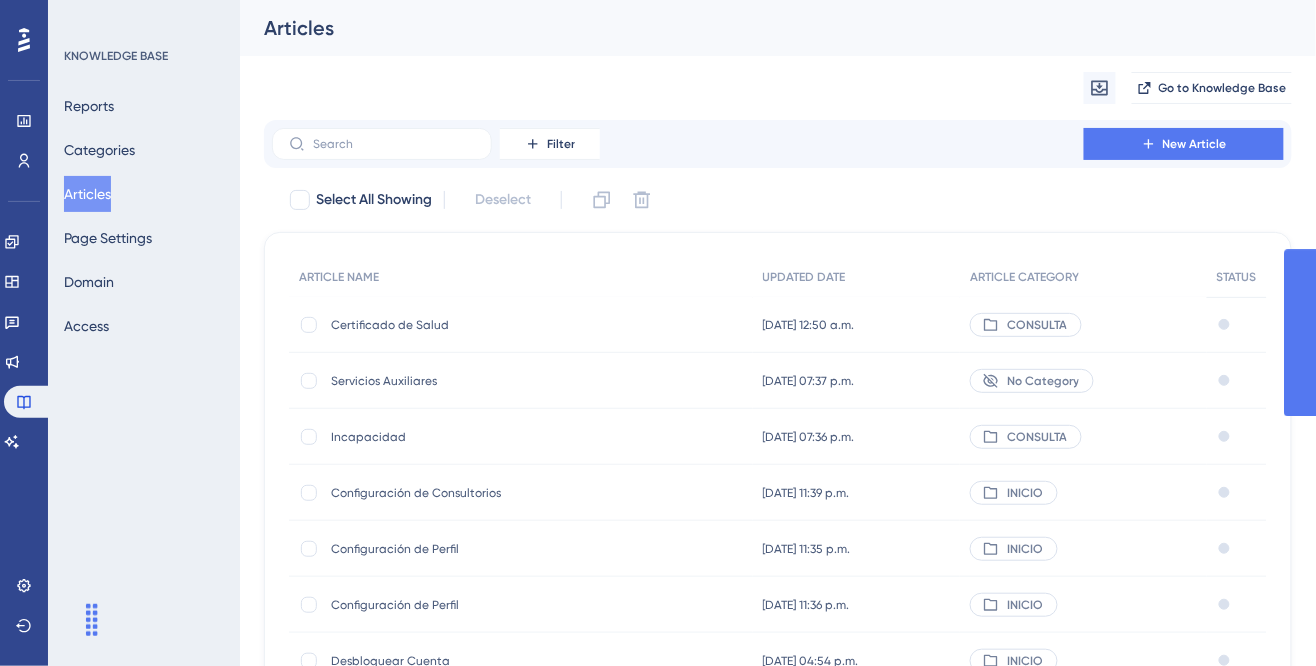 click on "Servicios Auxiliares" at bounding box center [491, 381] 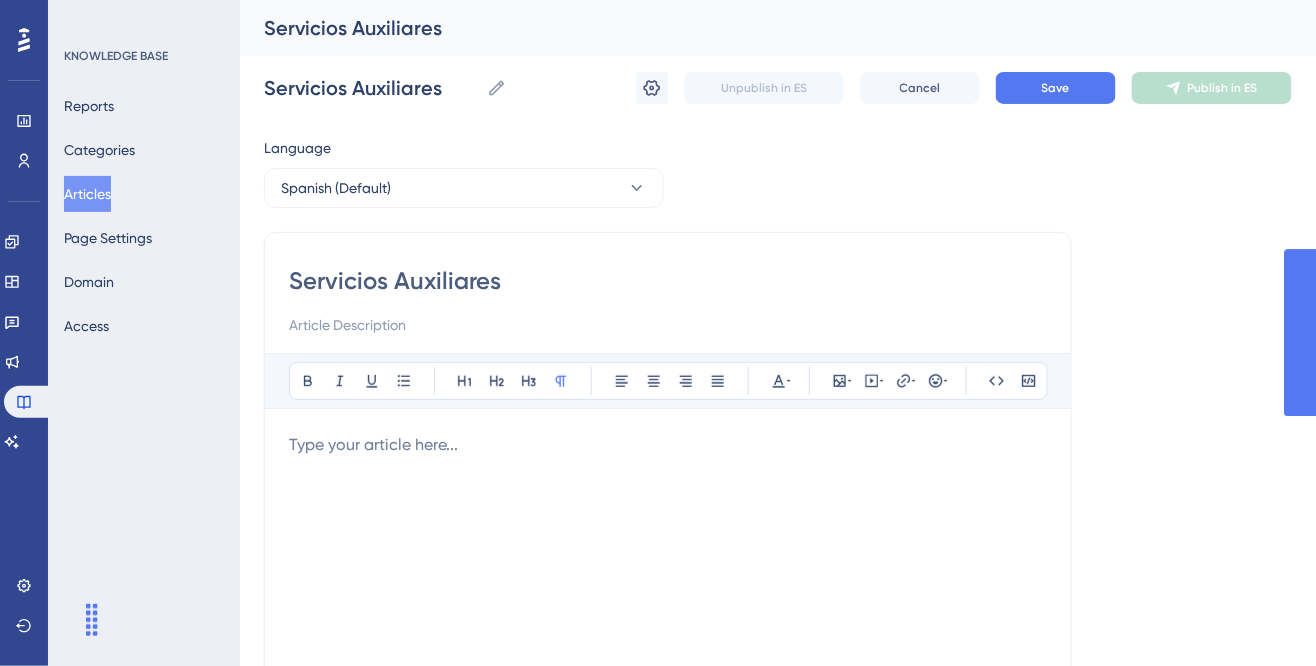 click at bounding box center (668, 653) 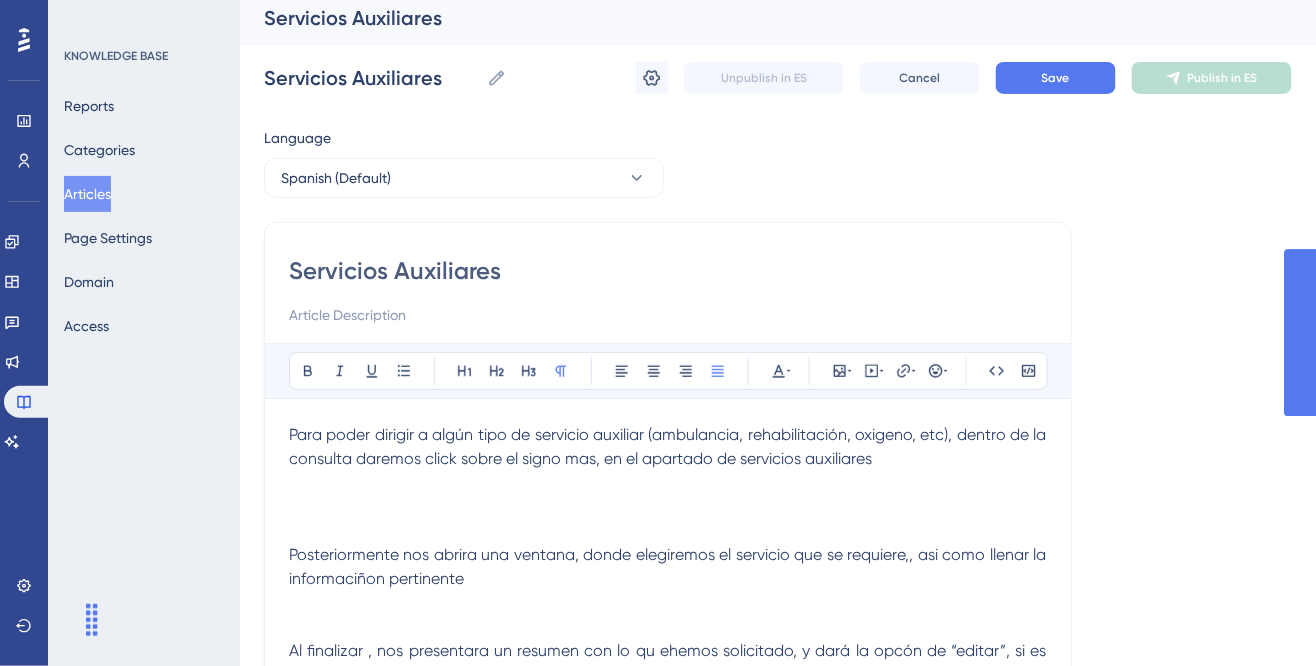 scroll, scrollTop: 0, scrollLeft: 0, axis: both 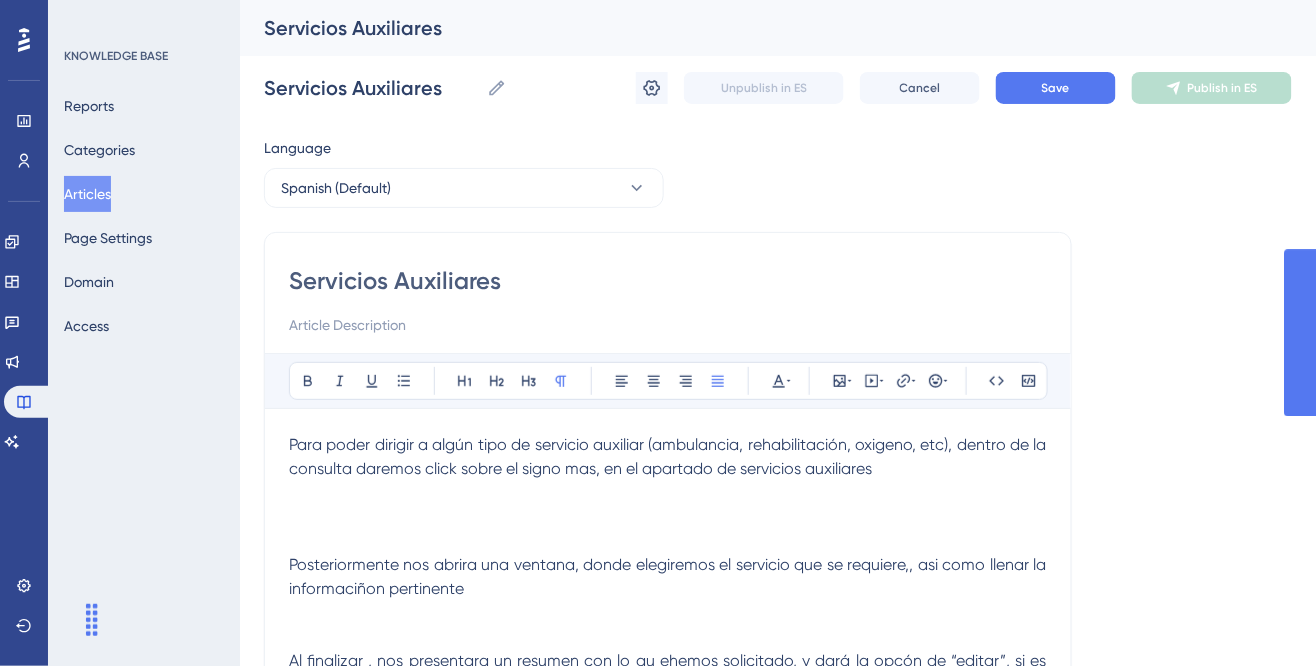click at bounding box center (668, 493) 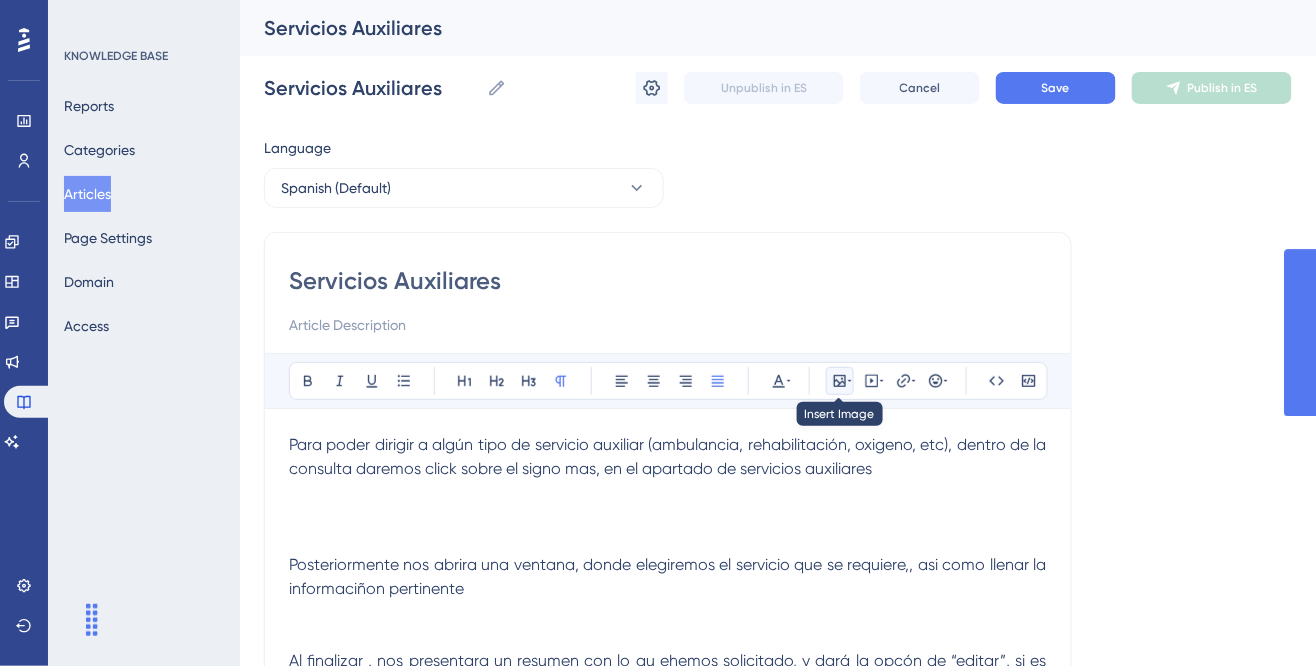 click 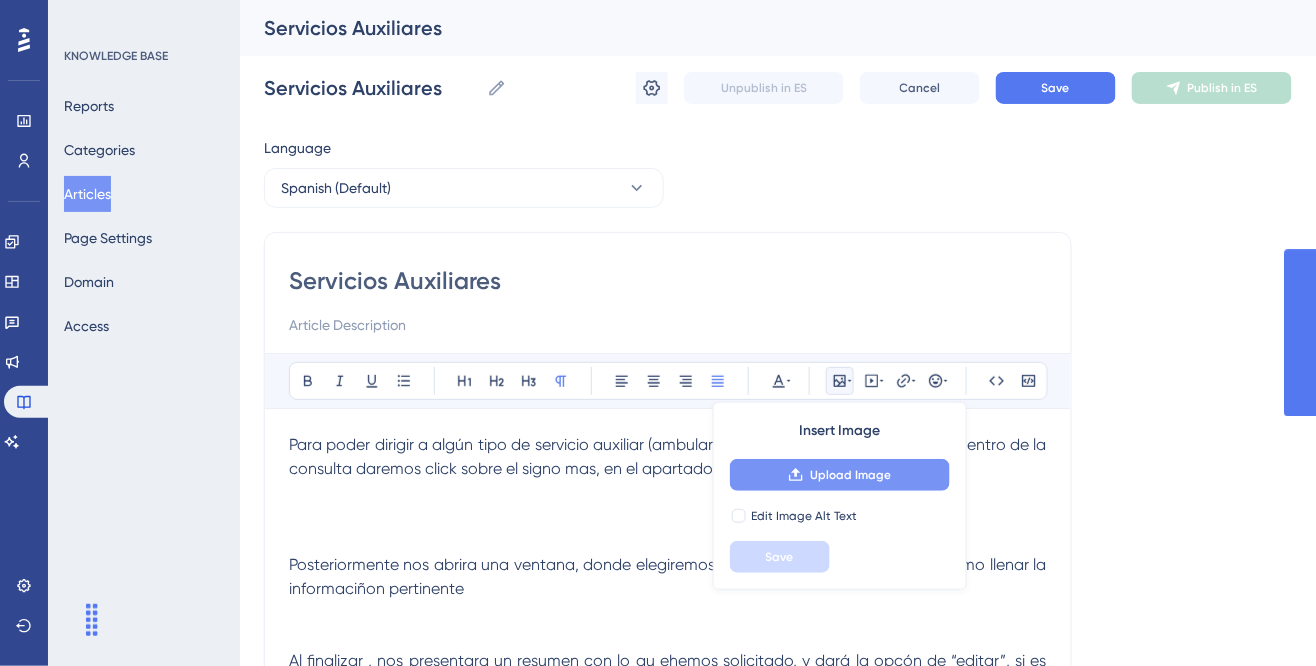 click on "Upload Image" at bounding box center (850, 475) 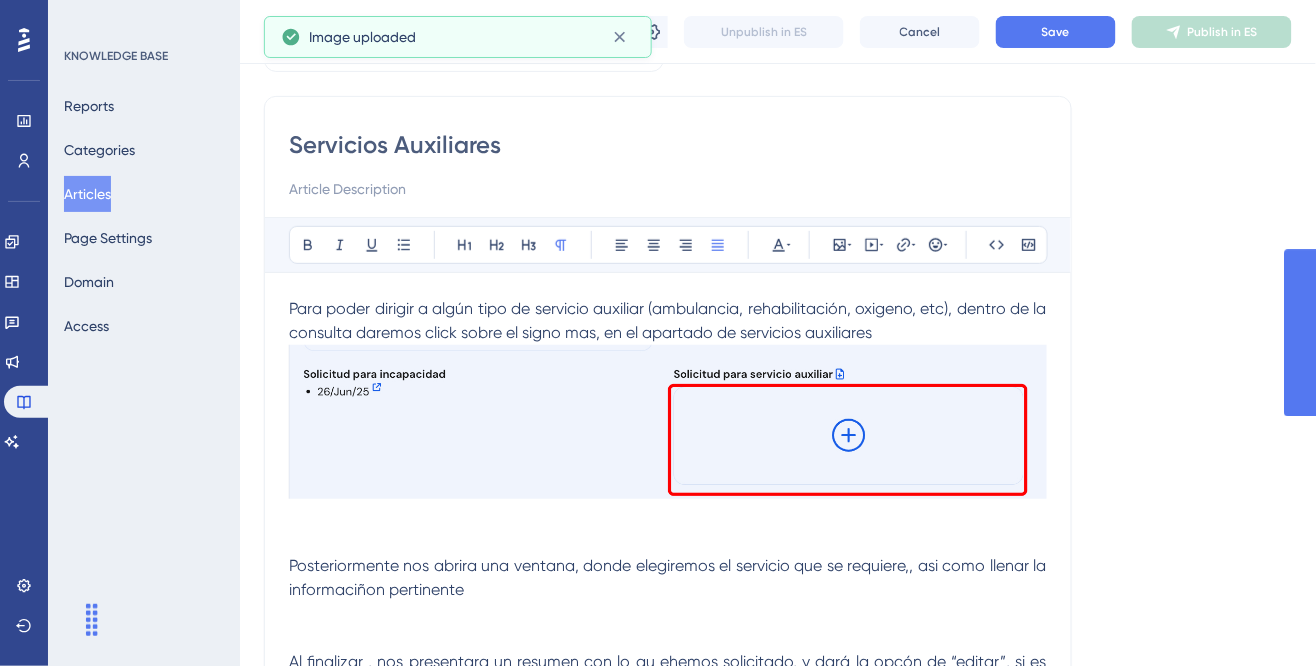 scroll, scrollTop: 136, scrollLeft: 0, axis: vertical 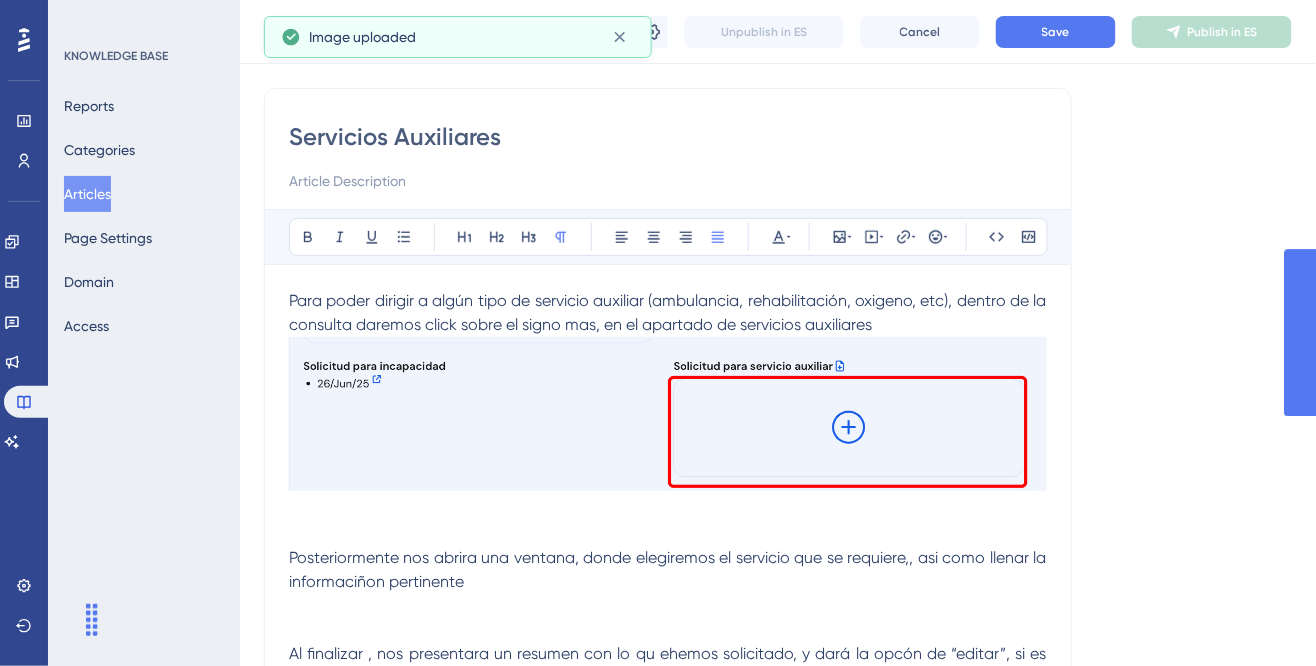 click at bounding box center [668, 414] 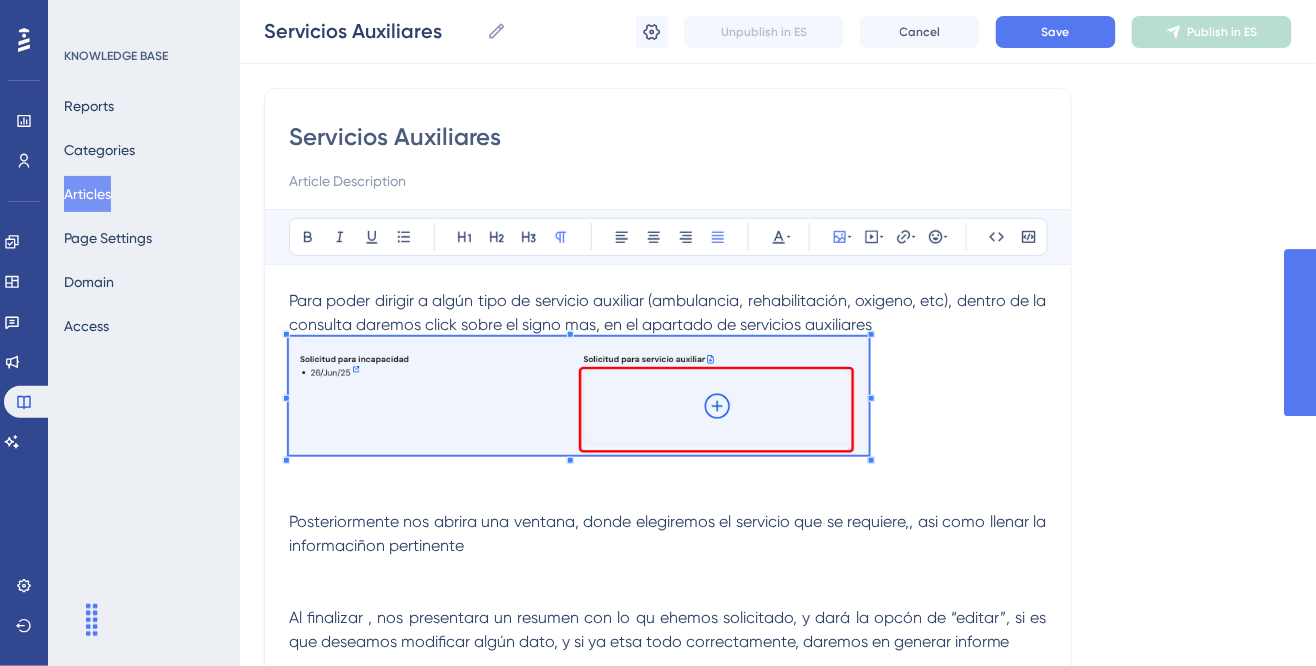click at bounding box center [579, 462] 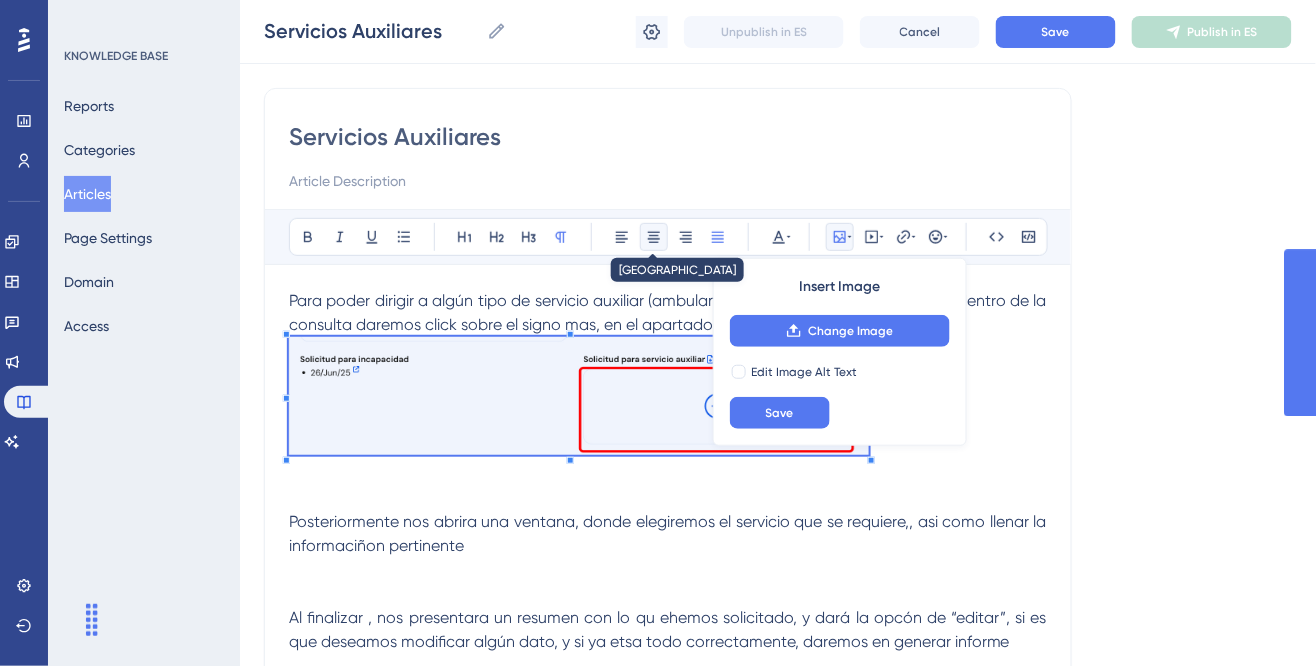 click 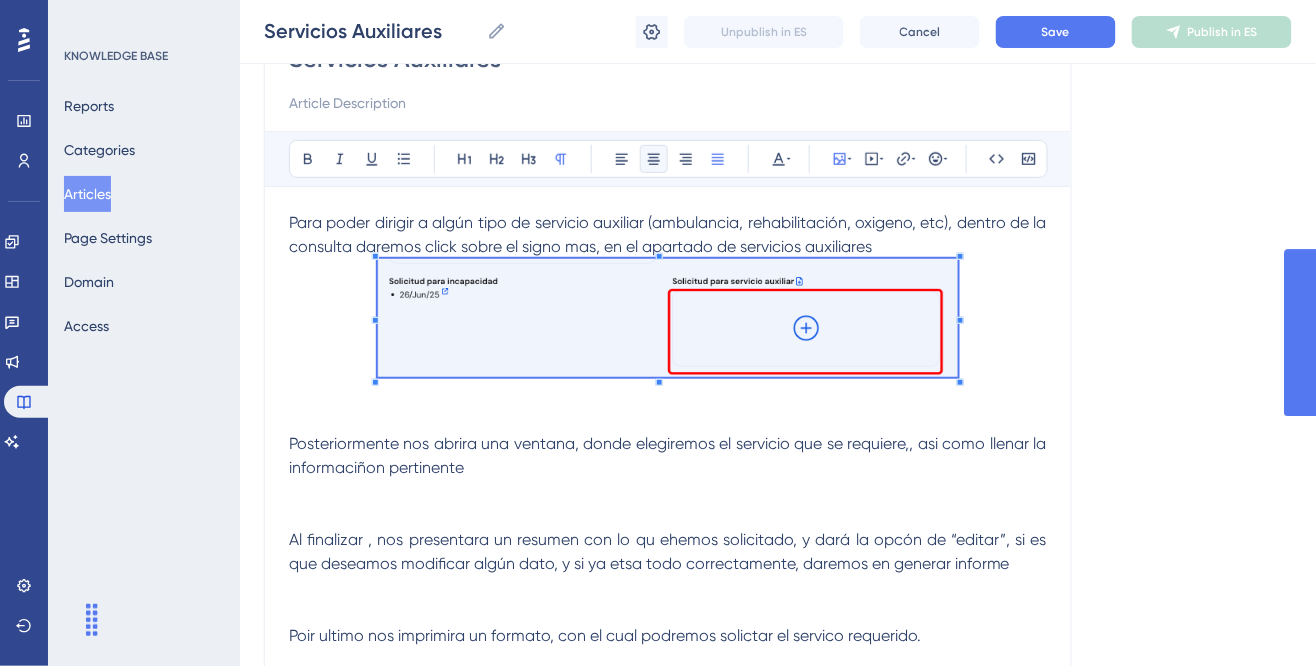scroll, scrollTop: 220, scrollLeft: 0, axis: vertical 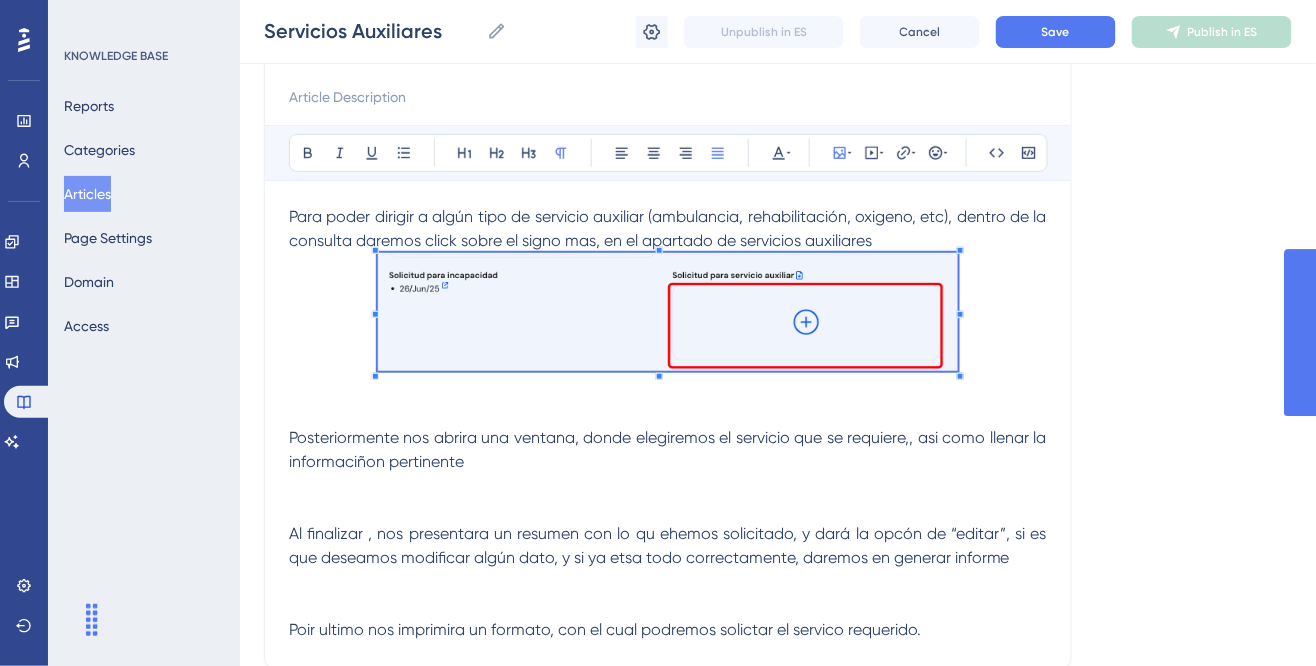 click at bounding box center [668, 414] 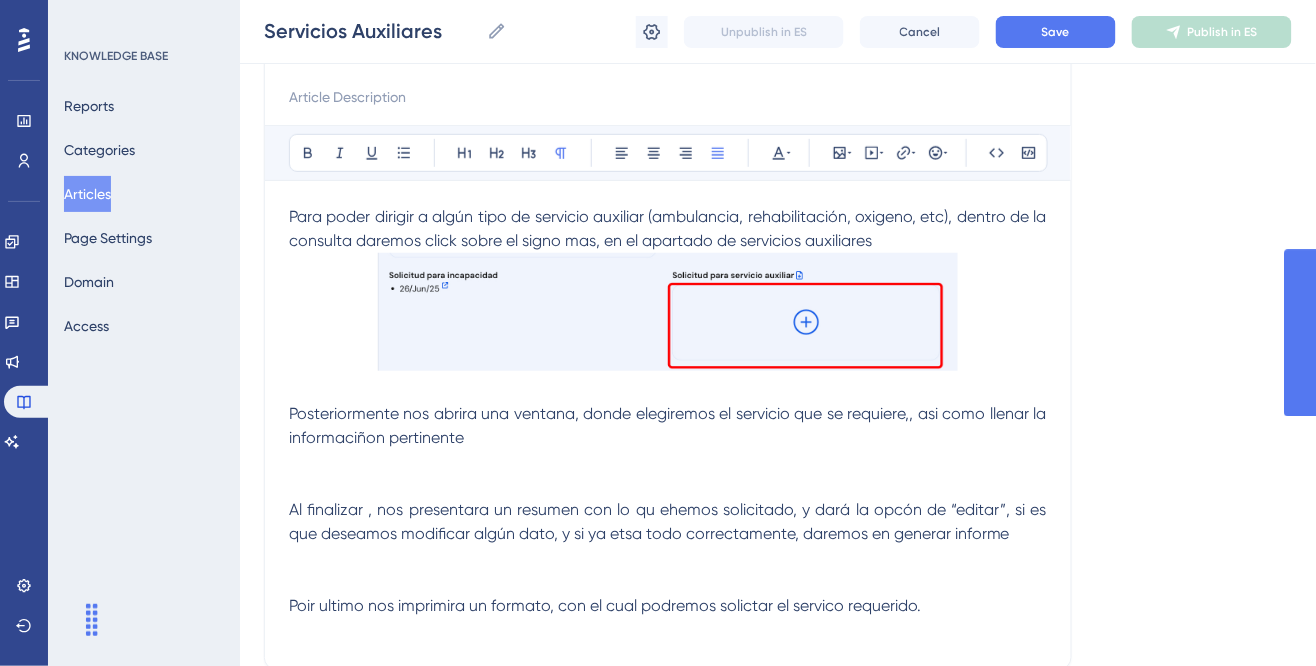 click on "Posteriormente nos abrira una ventana, donde elegiremos el servicio que se requiere,, asi como llenar la informaciñon pertinente" at bounding box center [670, 425] 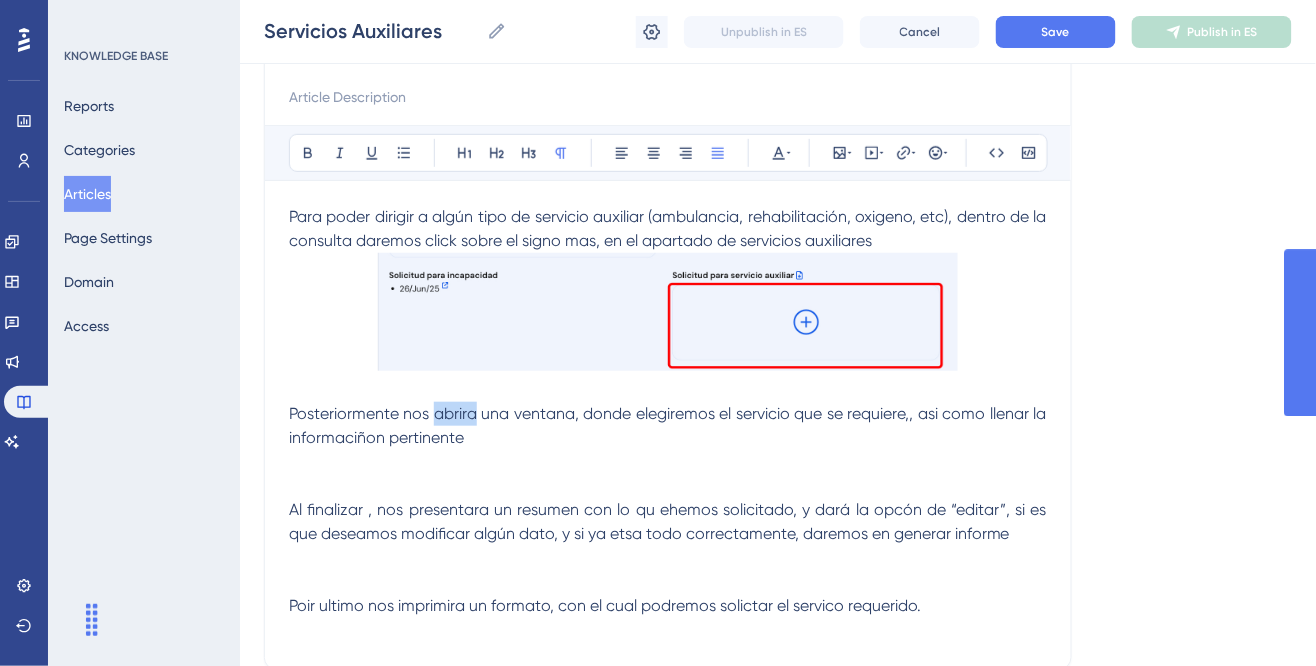 click on "Posteriormente nos abrira una ventana, donde elegiremos el servicio que se requiere,, asi como llenar la informaciñon pertinente" at bounding box center [670, 425] 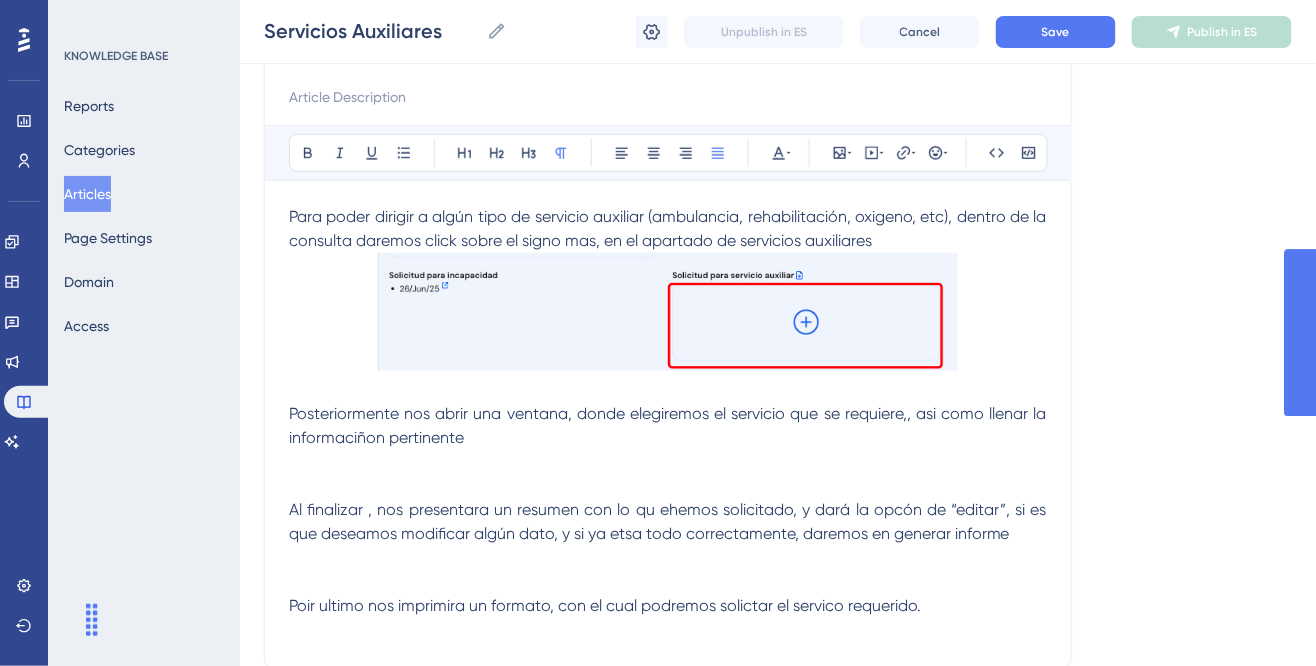 type 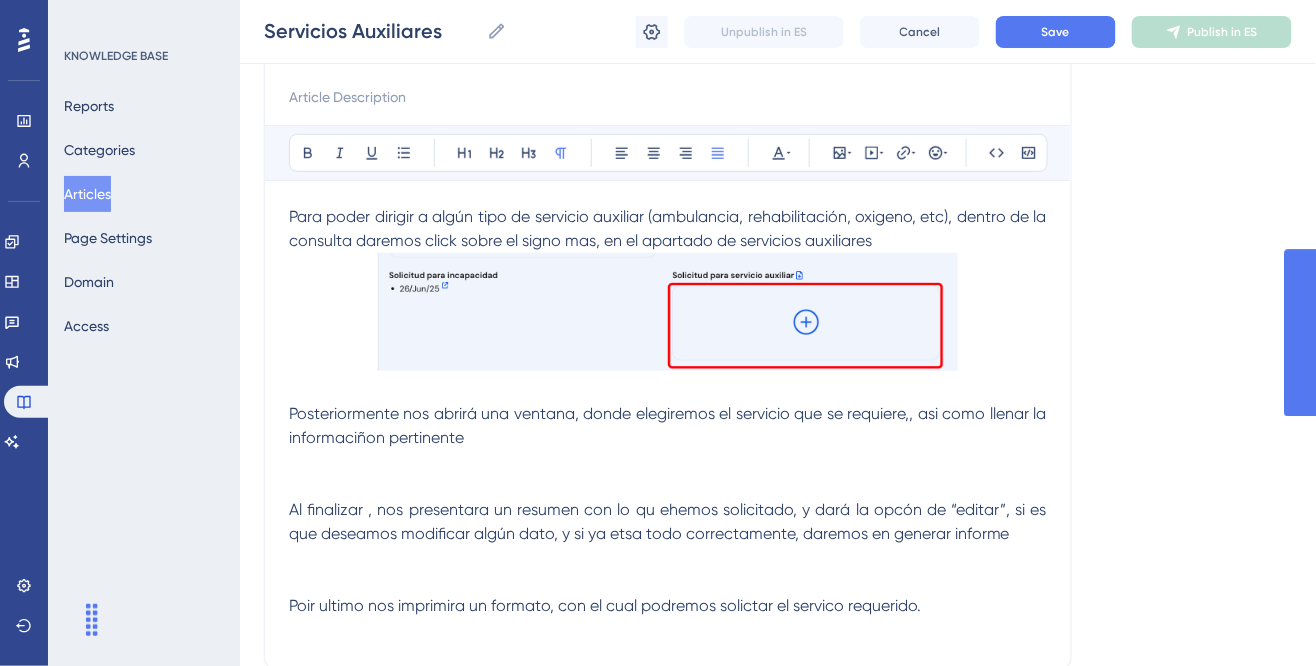 click on "Posteriormente nos abrirá una ventana, donde elegiremos el servicio que se requiere,, asi como llenar la informaciñon pertinente" at bounding box center [670, 425] 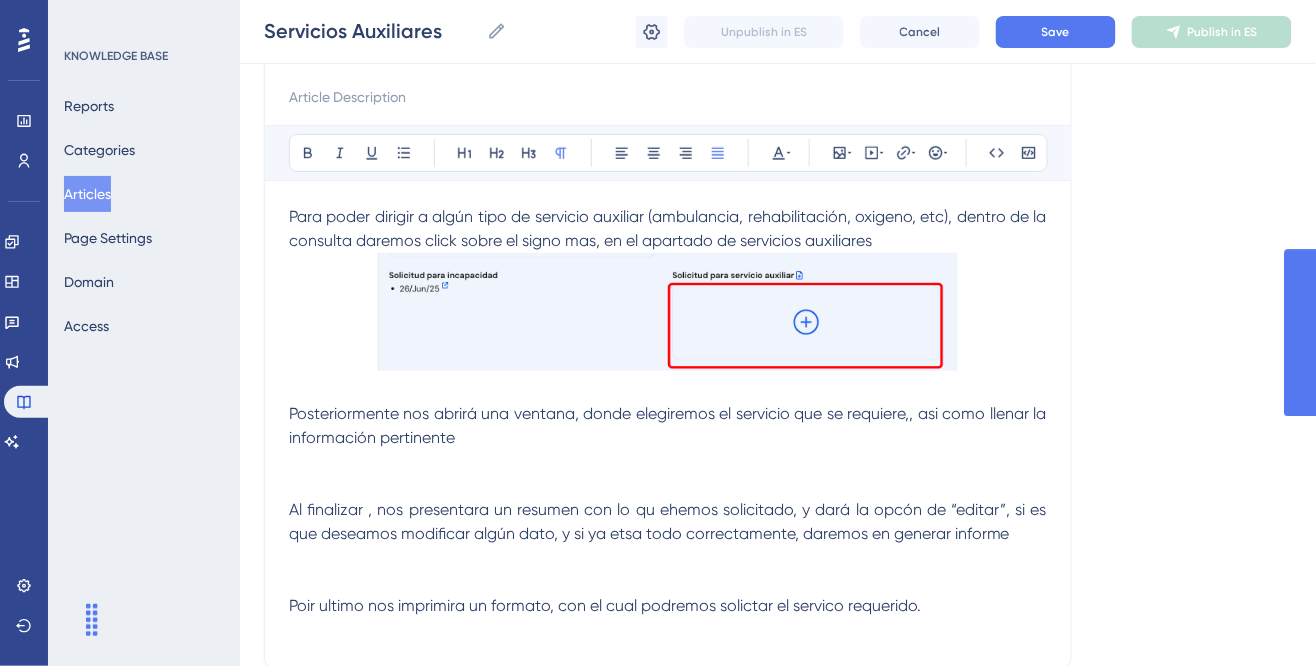 click at bounding box center [668, 462] 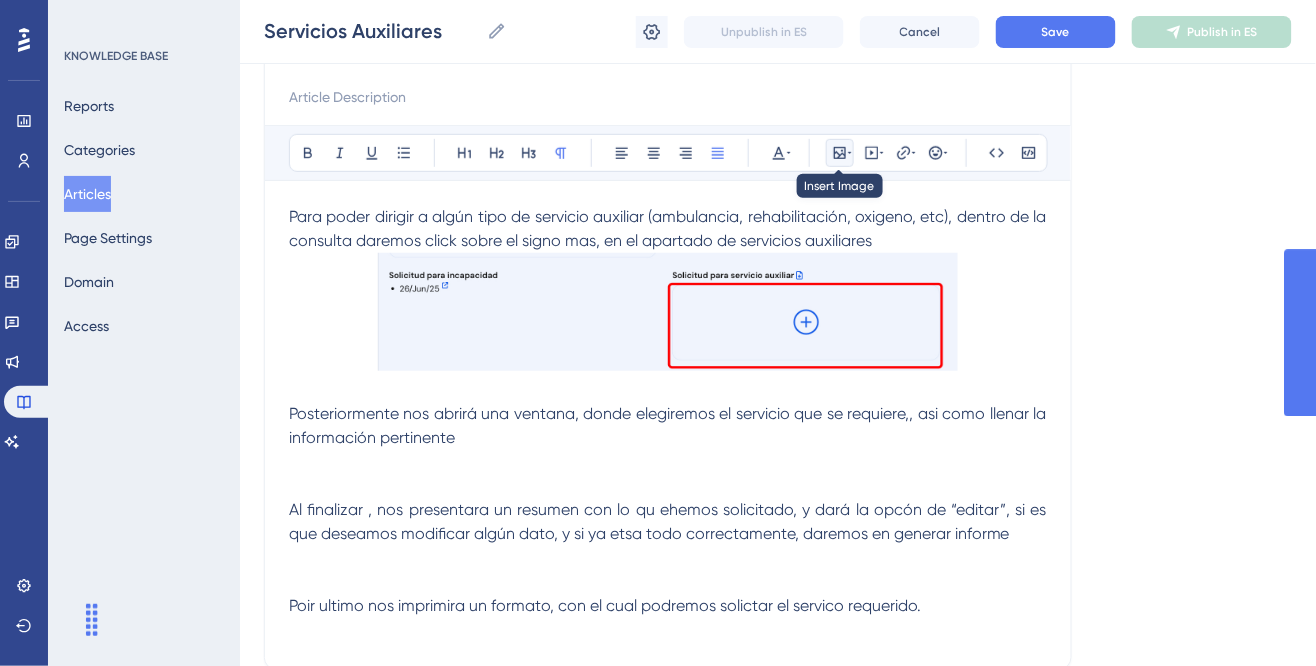 click 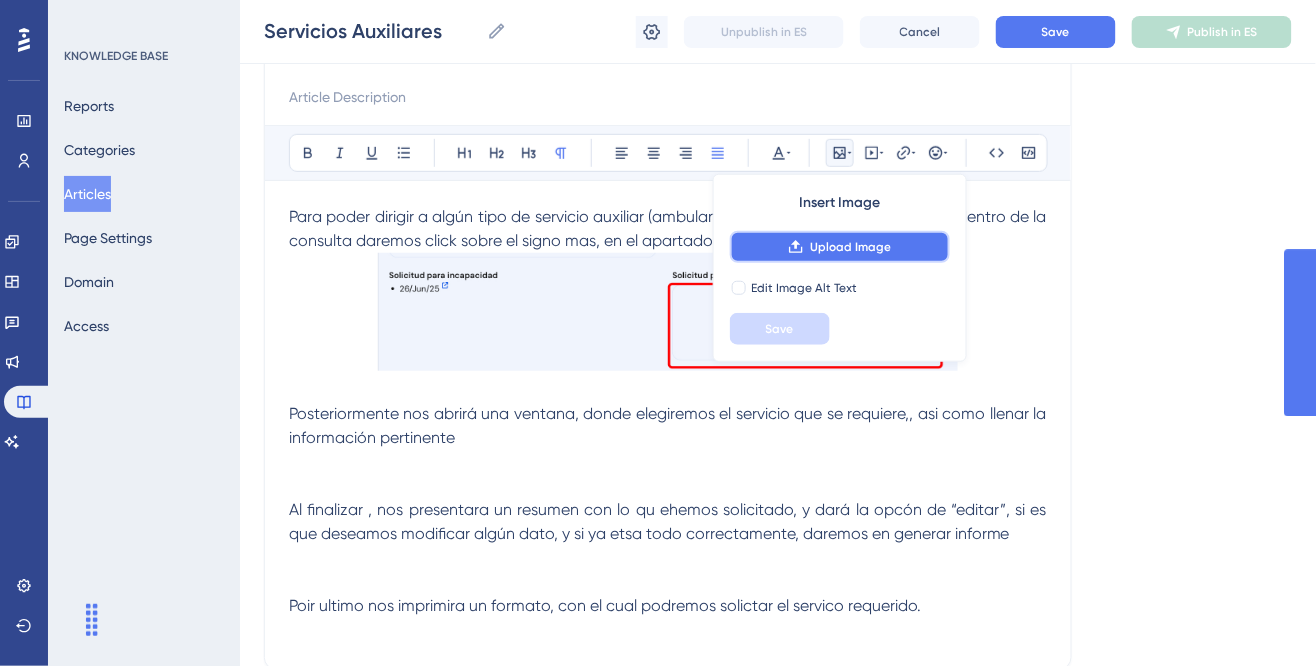 click on "Upload Image" at bounding box center [850, 247] 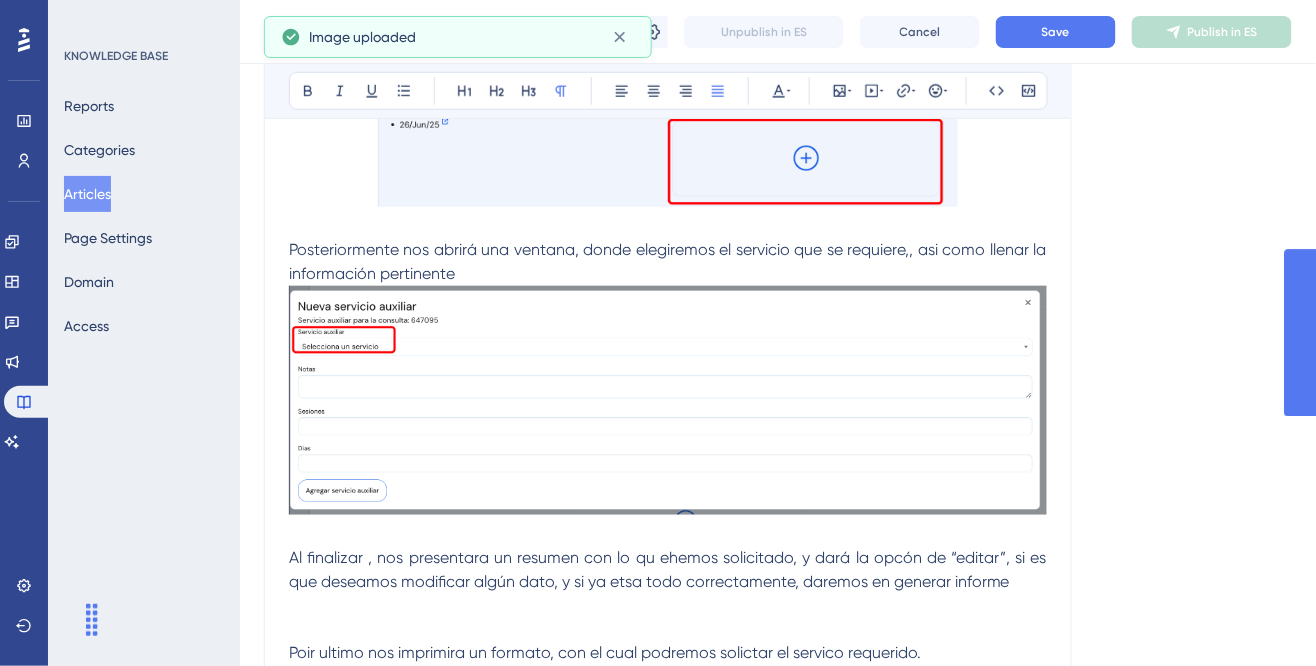 scroll, scrollTop: 385, scrollLeft: 0, axis: vertical 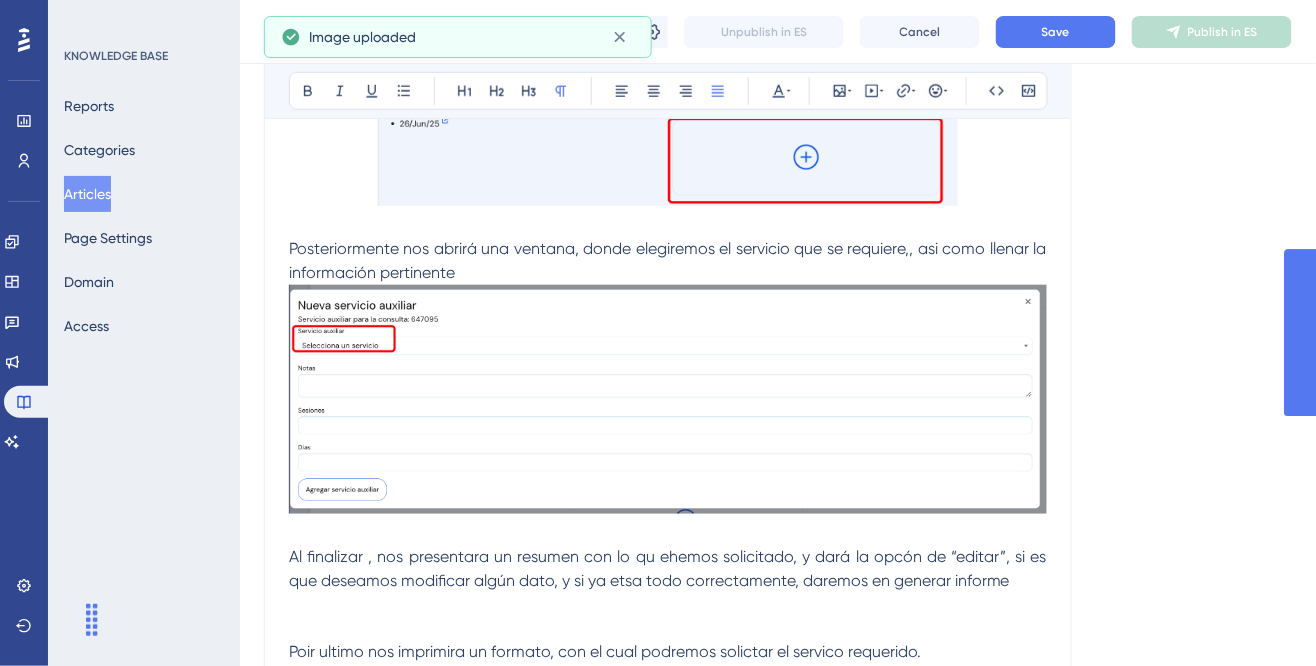 click at bounding box center [668, 400] 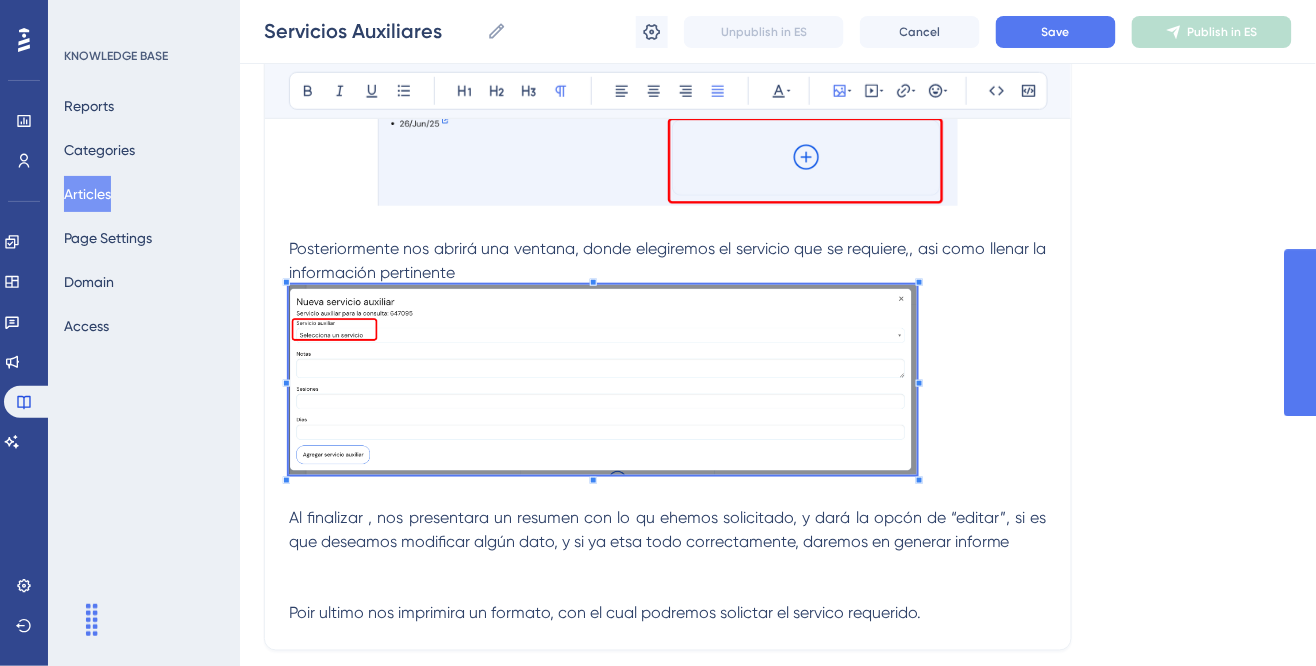 click at bounding box center [668, 383] 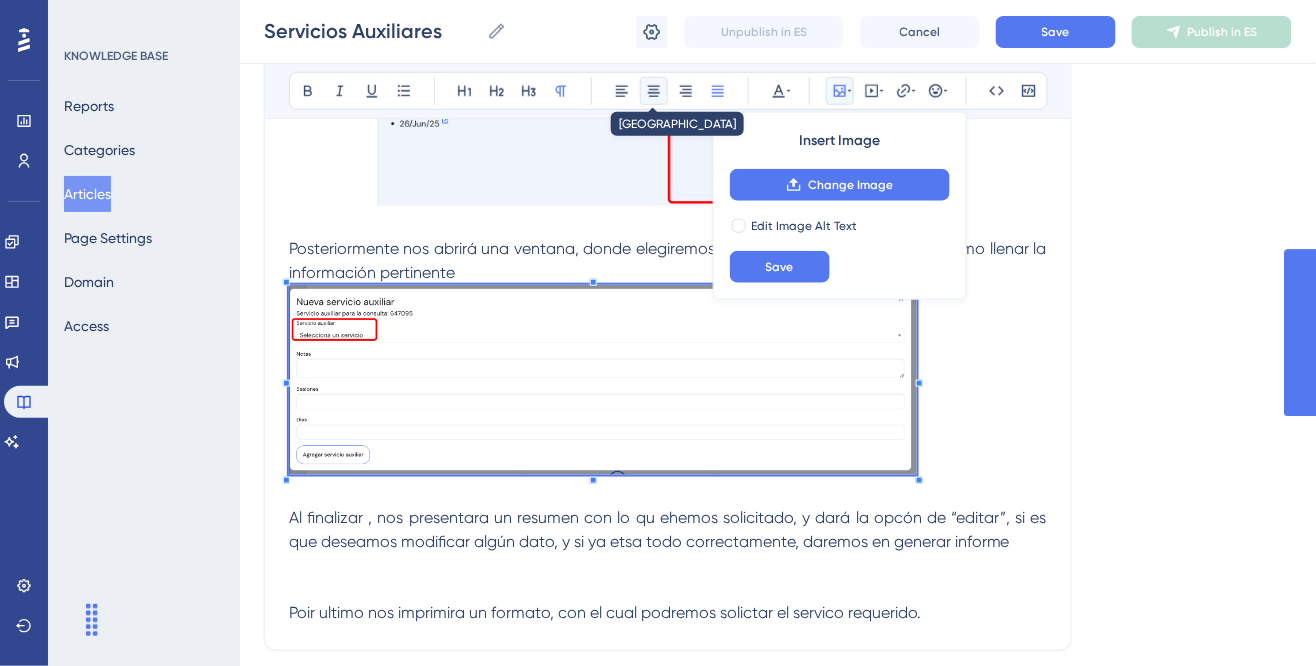 click 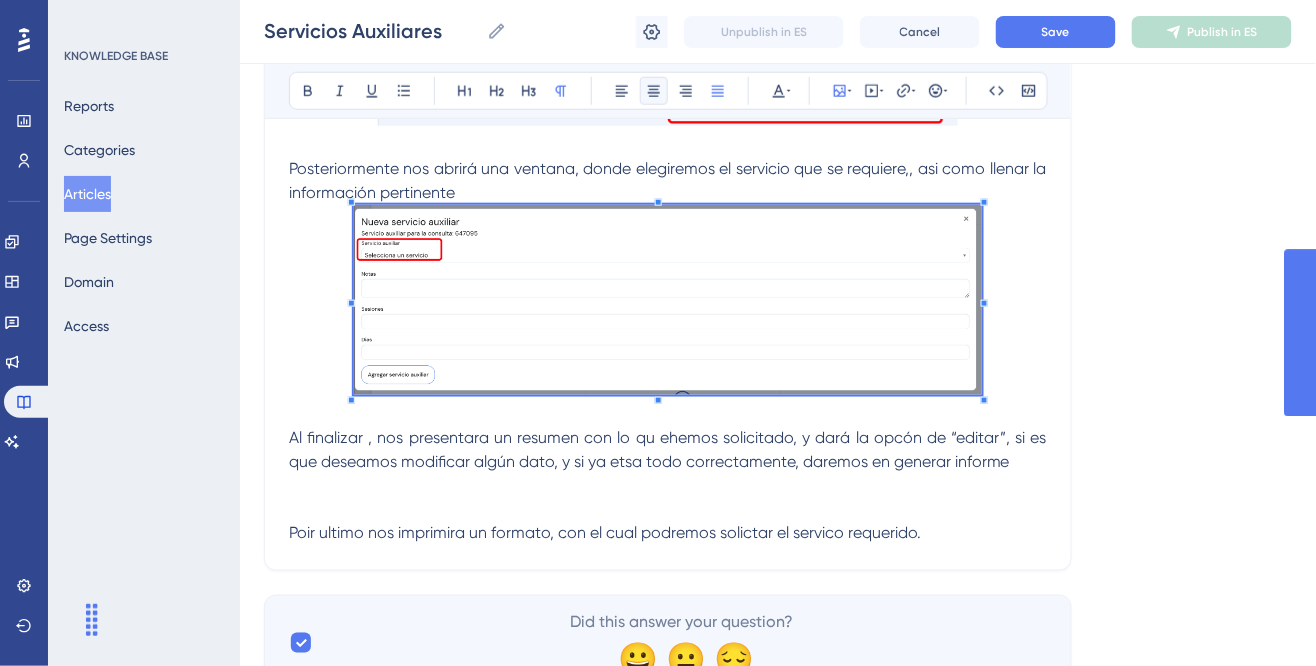 scroll, scrollTop: 550, scrollLeft: 0, axis: vertical 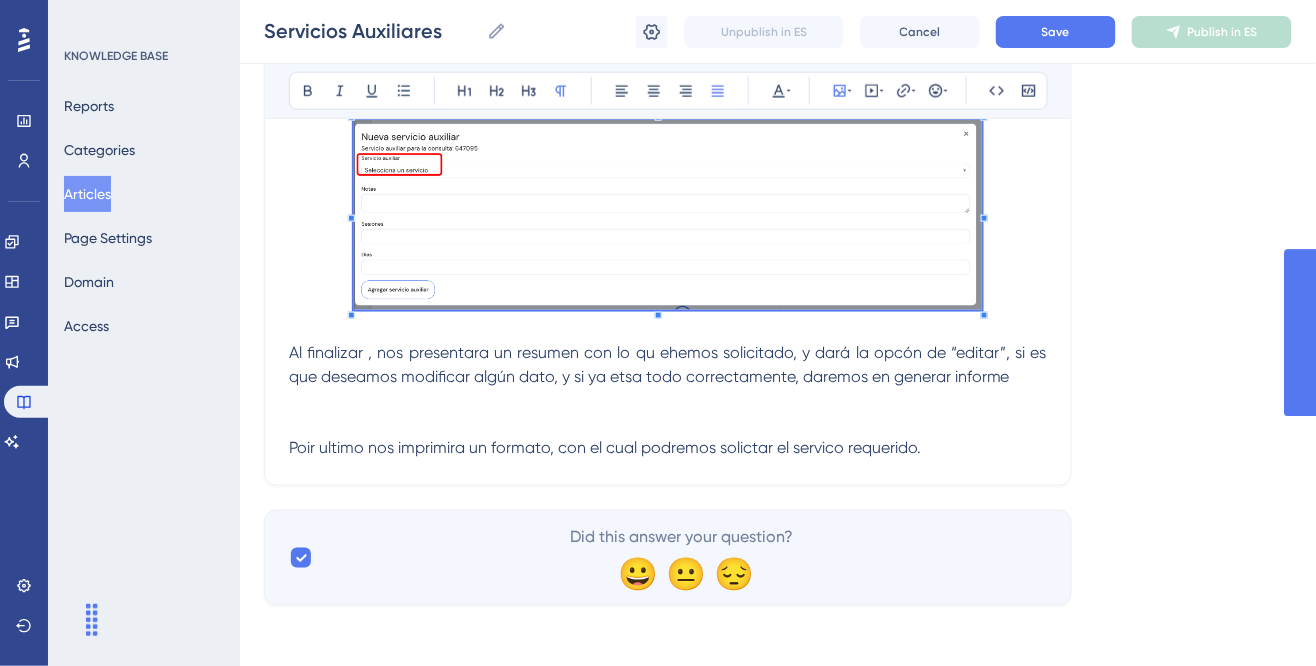 click on "Al finalizar , nos presentara un resumen con lo qu ehemos solicitado, y dará la opcón de “editar”, si es que deseamos modificar algún dato, y si ya etsa todo correctamente, daremos en generar informe" at bounding box center (670, 364) 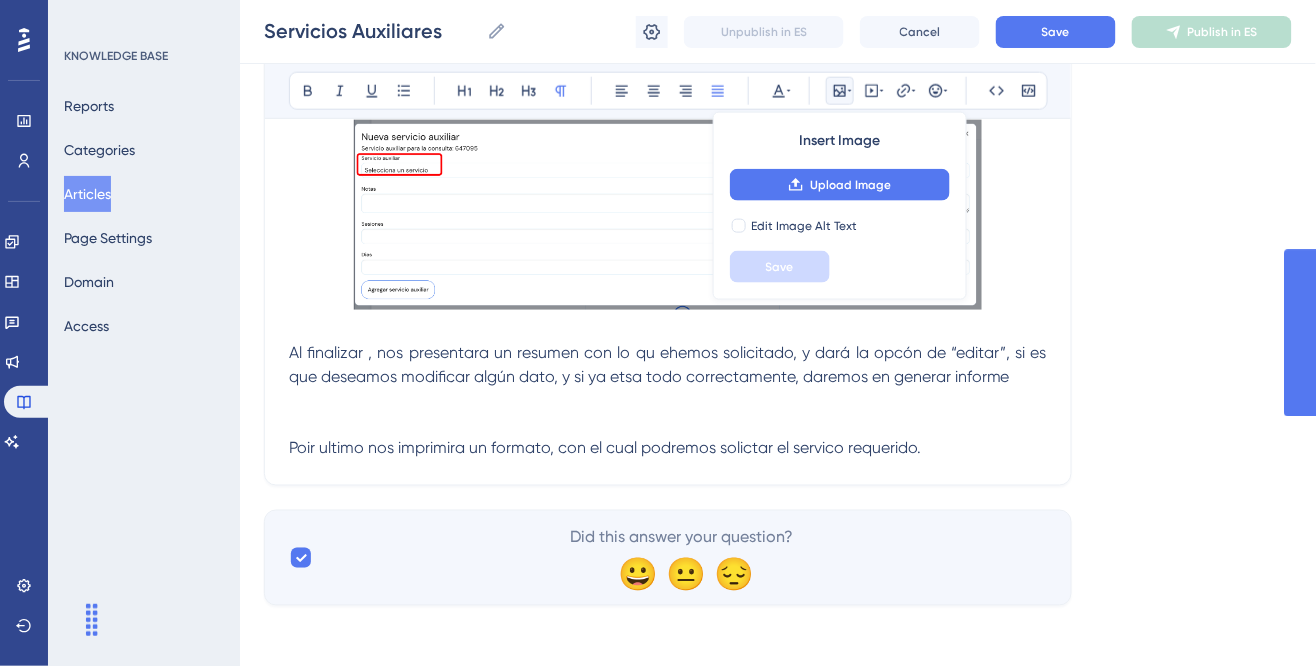 click on "Al finalizar , nos presentara un resumen con lo qu ehemos solicitado, y dará la opcón de “editar”, si es que deseamos modificar algún dato, y si ya etsa todo correctamente, daremos en generar informe" at bounding box center (670, 364) 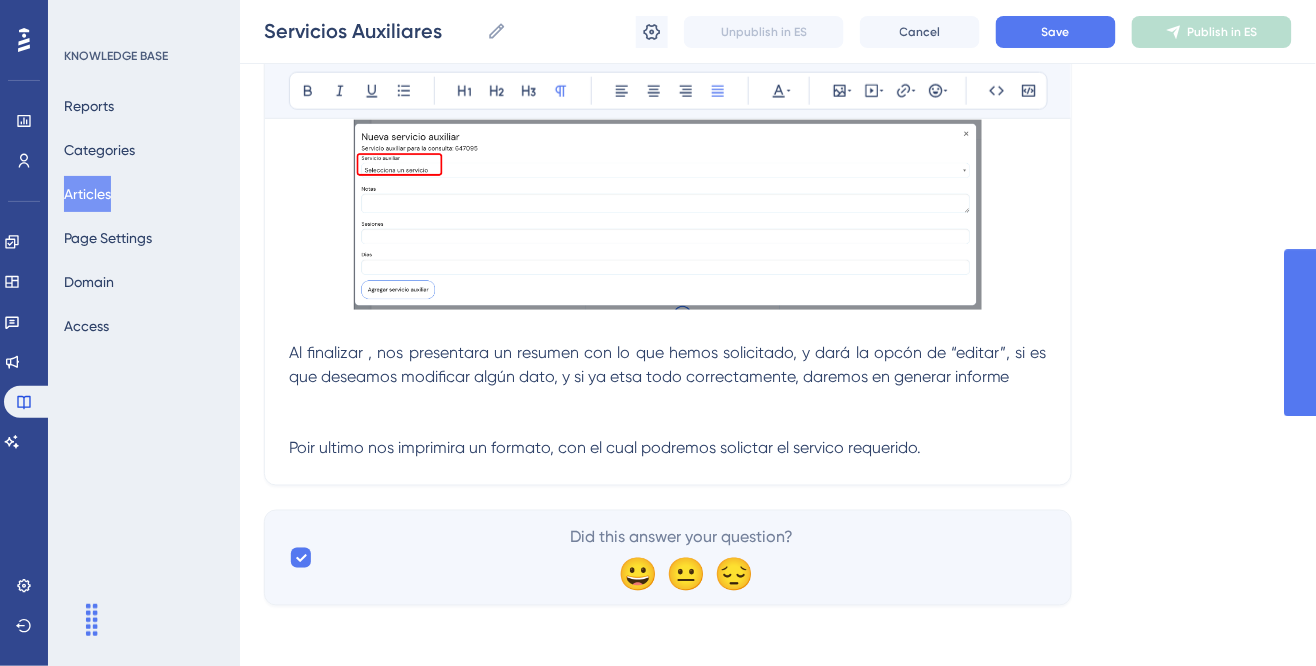 click on "Al finalizar , nos presentara un resumen con lo que hemos solicitado, y dará la opcón de “editar”, si es que deseamos modificar algún dato, y si ya etsa todo correctamente, daremos en generar informe" at bounding box center [668, 365] 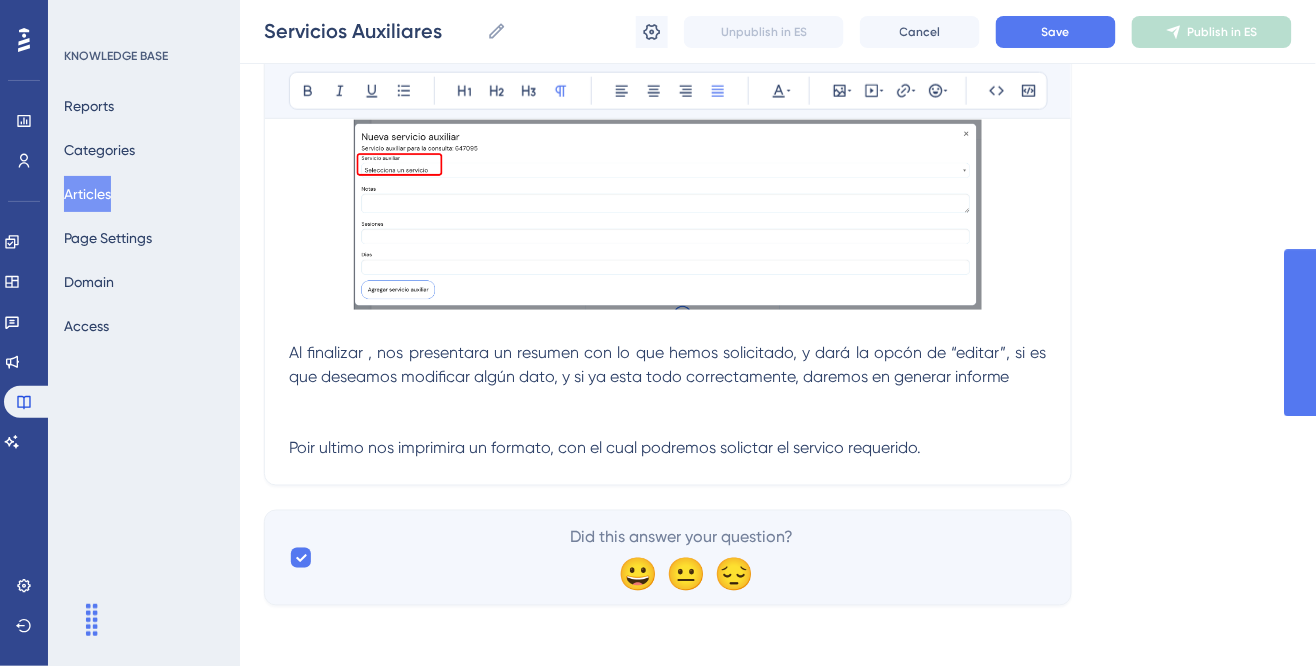 click on "Poir ultimo nos imprimira un formato, con el cual podremos solictar el servico requerido." at bounding box center (605, 448) 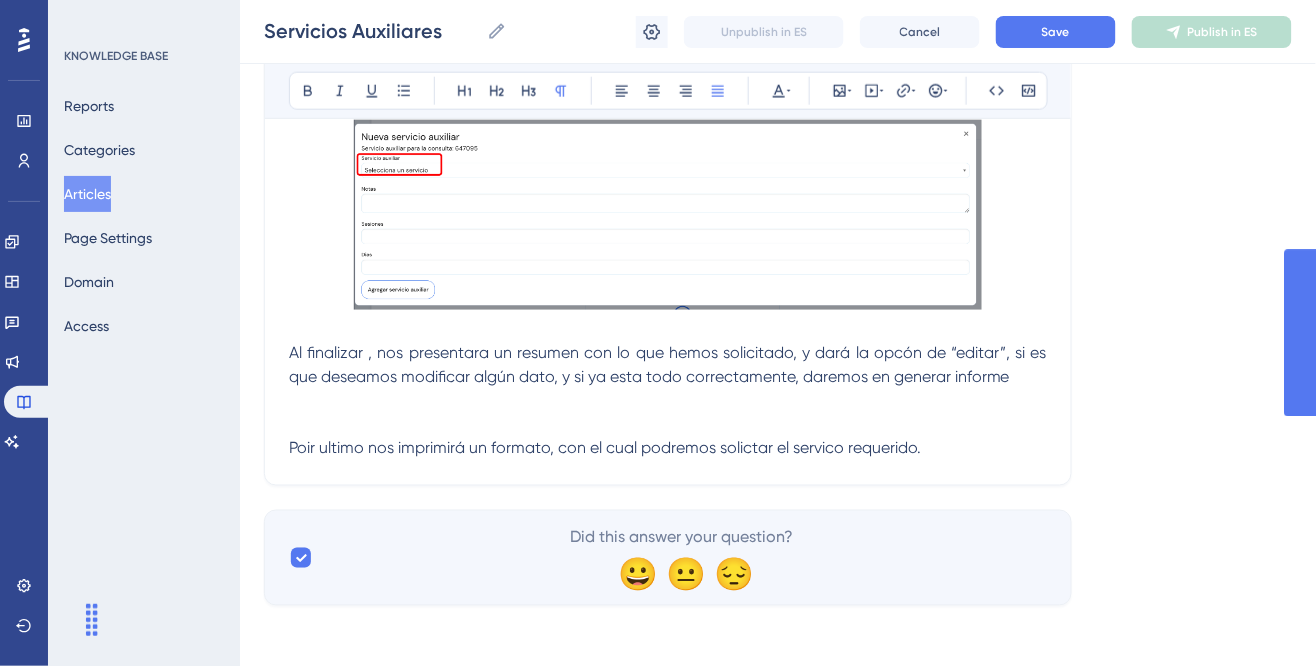 click at bounding box center [668, 401] 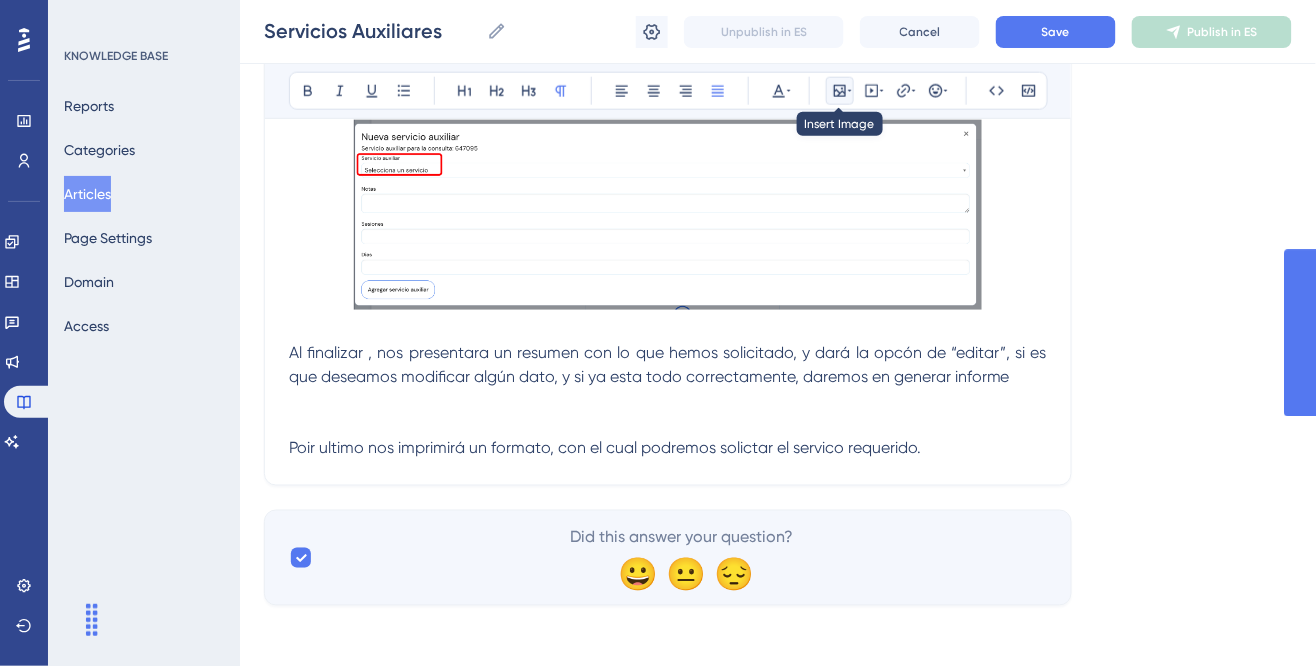 click 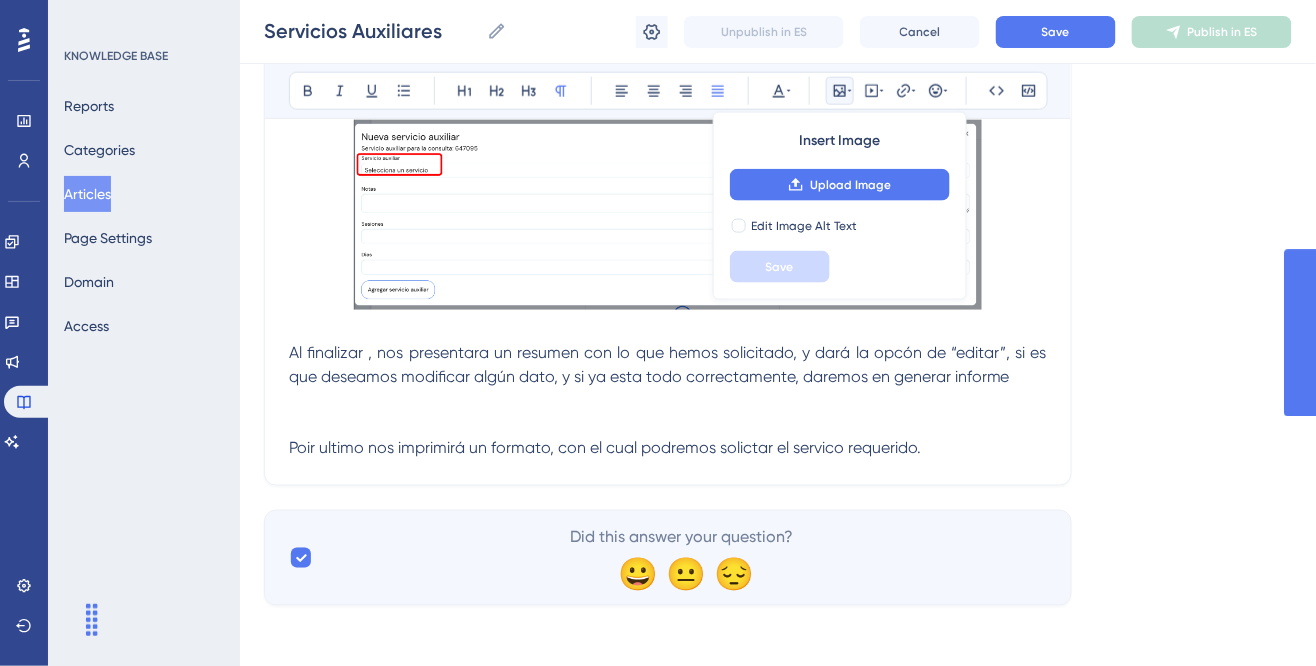 click on "Poir ultimo nos imprimirá un formato, con el cual podremos solictar el servico requerido." at bounding box center (605, 448) 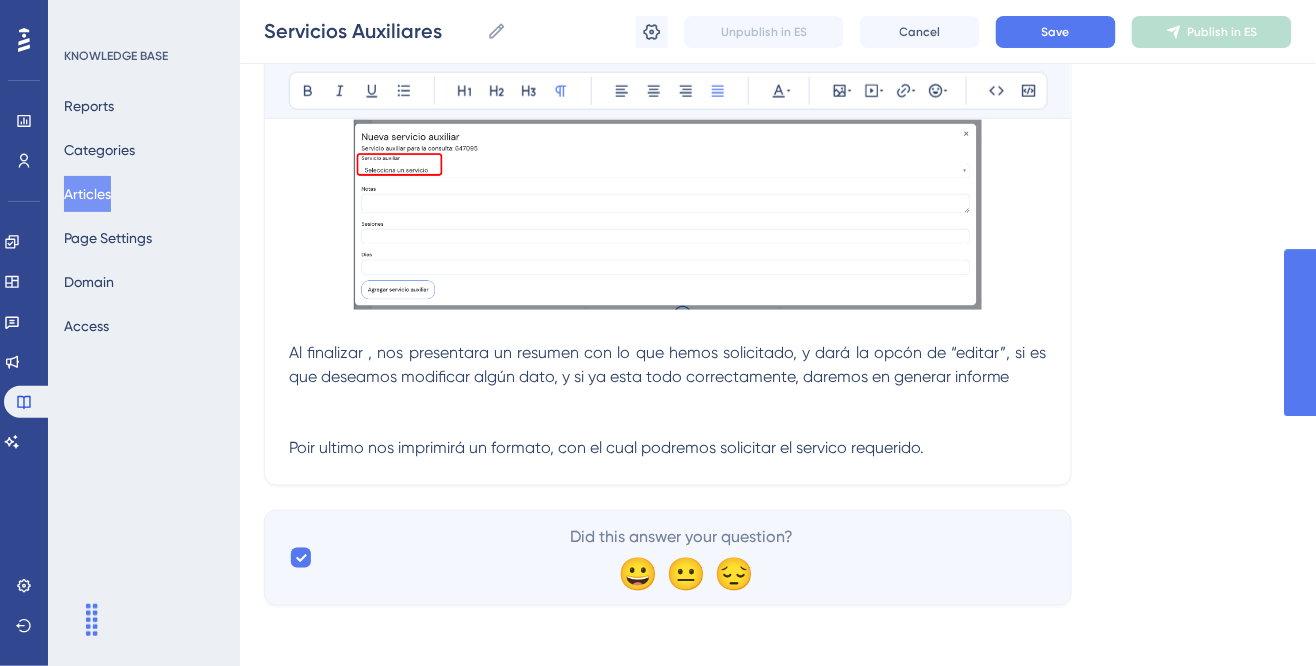 click on "Poir ultimo nos imprimirá un formato, con el cual podremos solicitar el servico requerido." at bounding box center (606, 448) 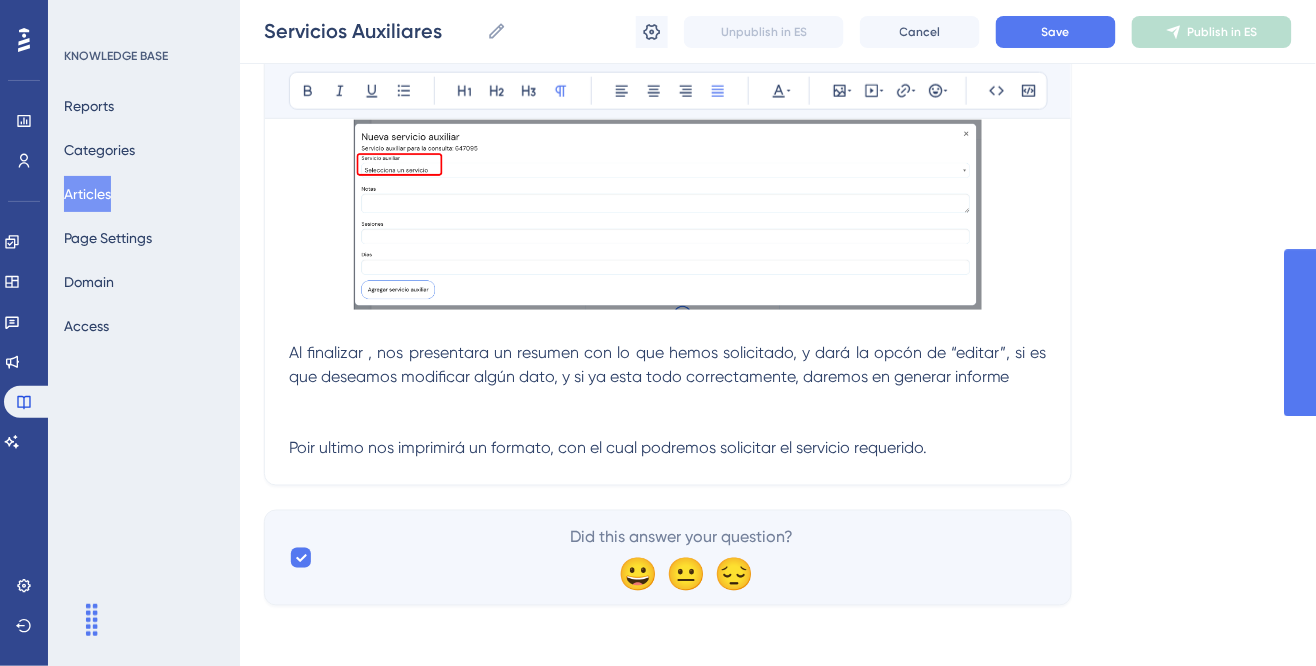 click on "Al finalizar , nos presentara un resumen con lo que hemos solicitado, y dará la opcón de “editar”, si es que deseamos modificar algún dato, y si ya esta todo correctamente, daremos en generar informe" at bounding box center [670, 364] 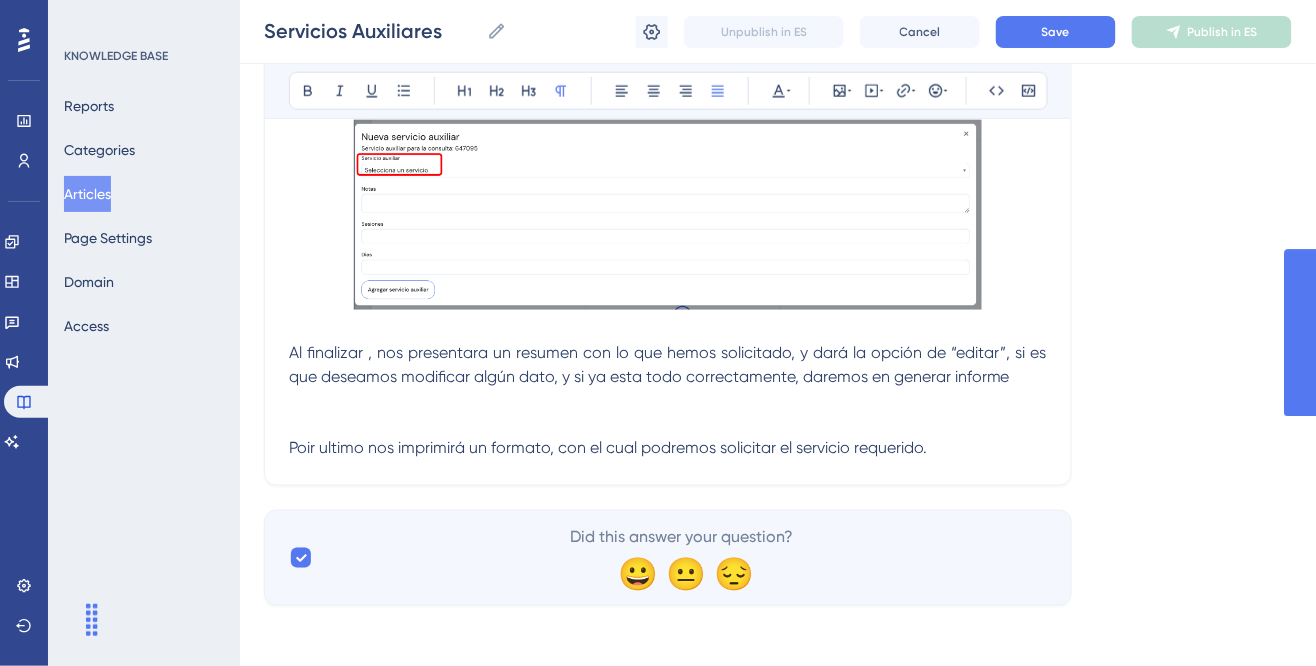 click on "Poir ultimo nos imprimirá un formato, con el cual podremos solicitar el servicio requerido." at bounding box center (608, 448) 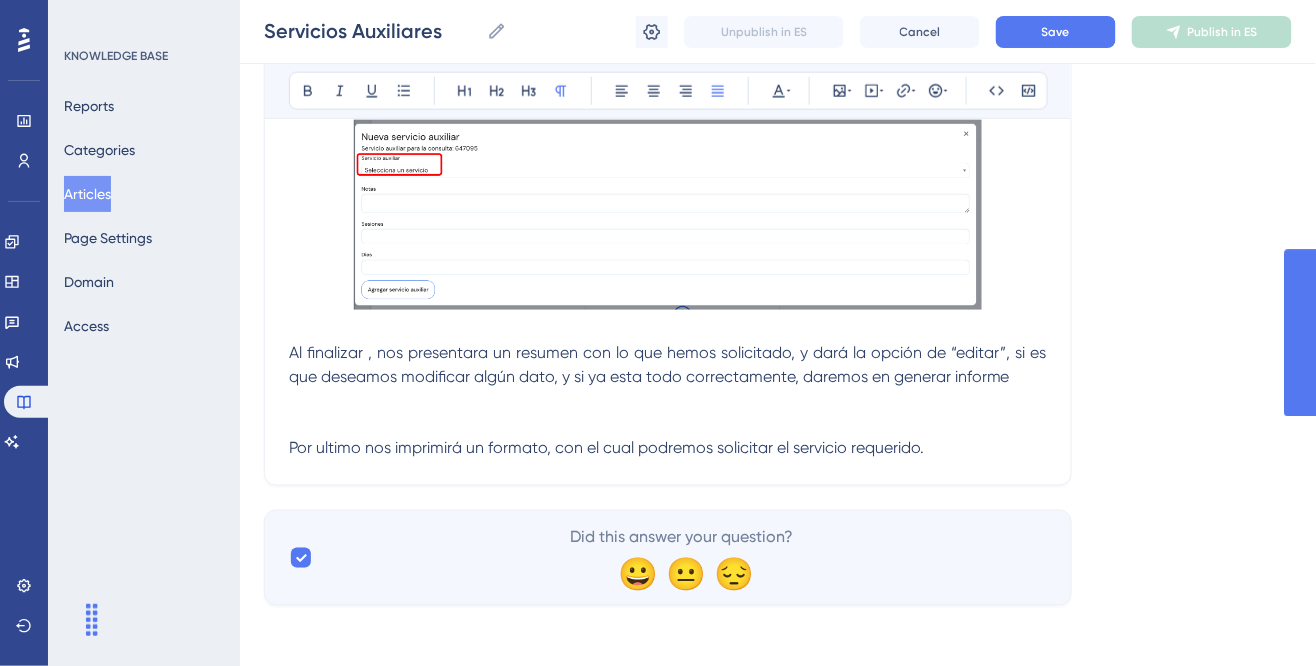 click at bounding box center (668, 401) 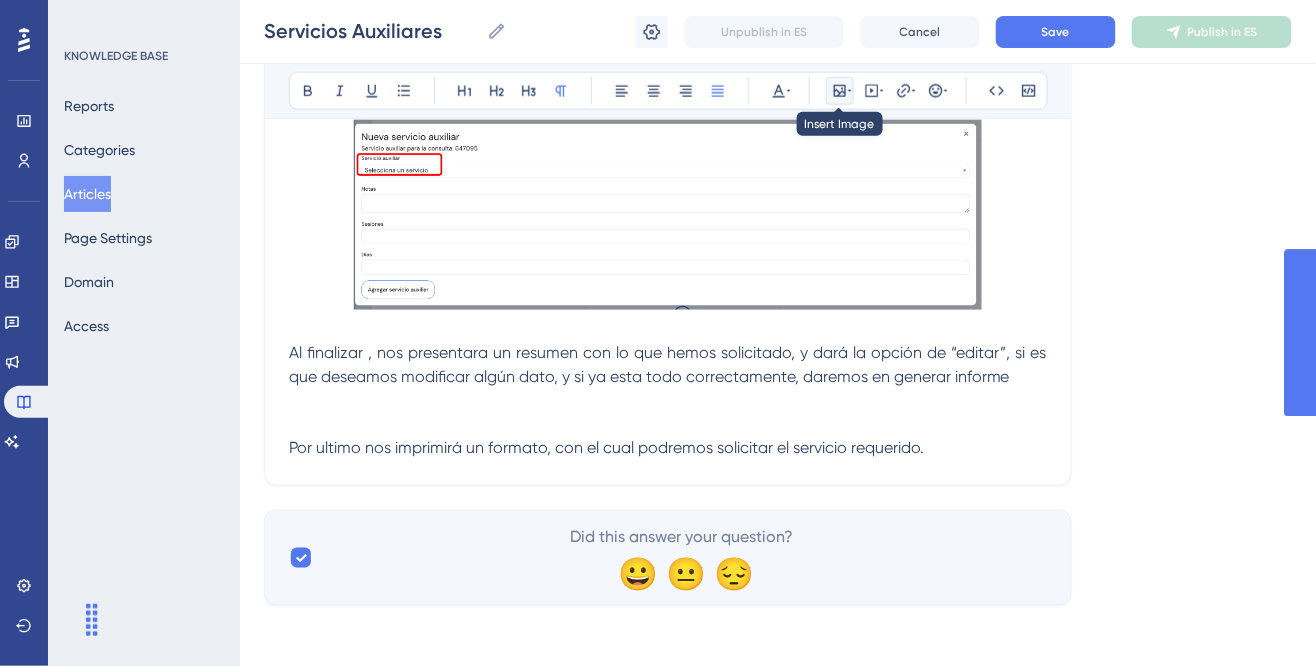 click 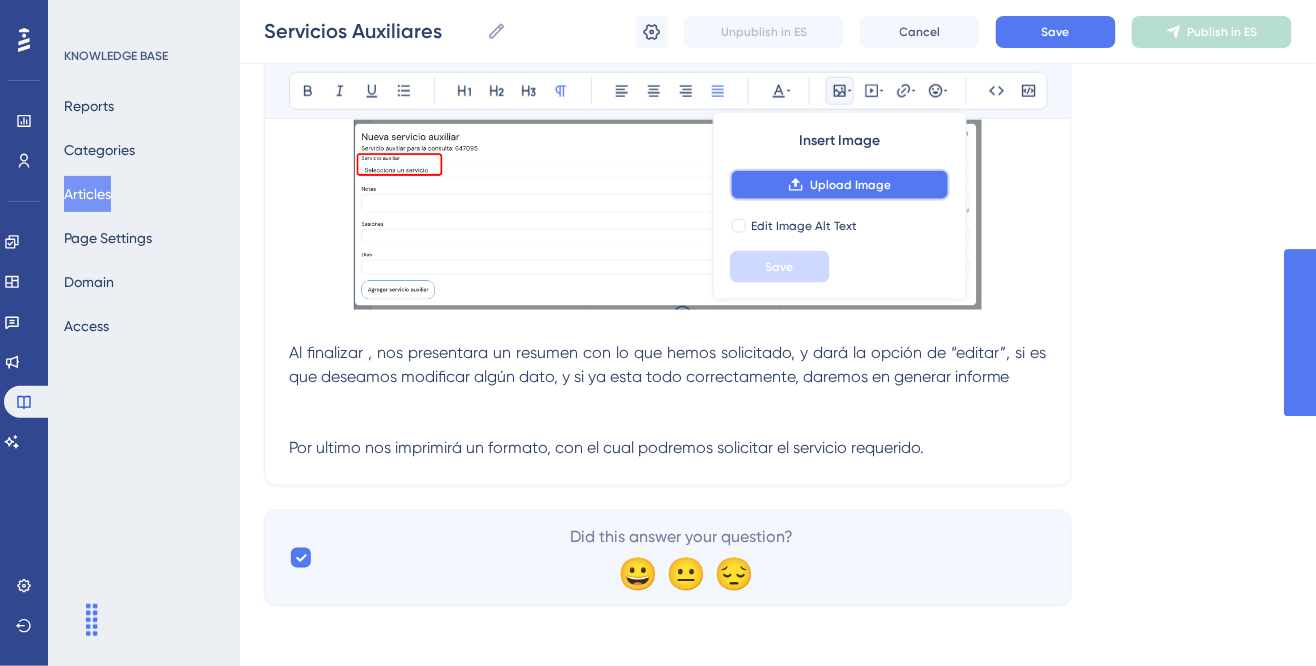 click on "Upload Image" at bounding box center [850, 185] 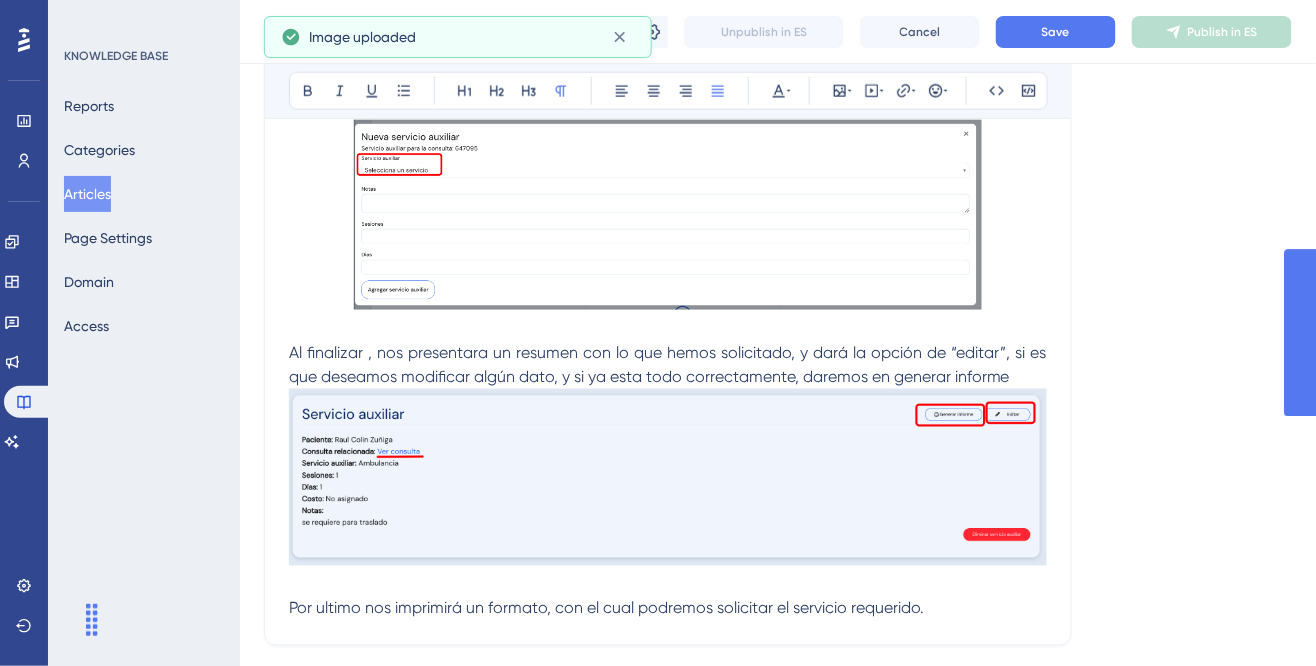 click at bounding box center (668, 477) 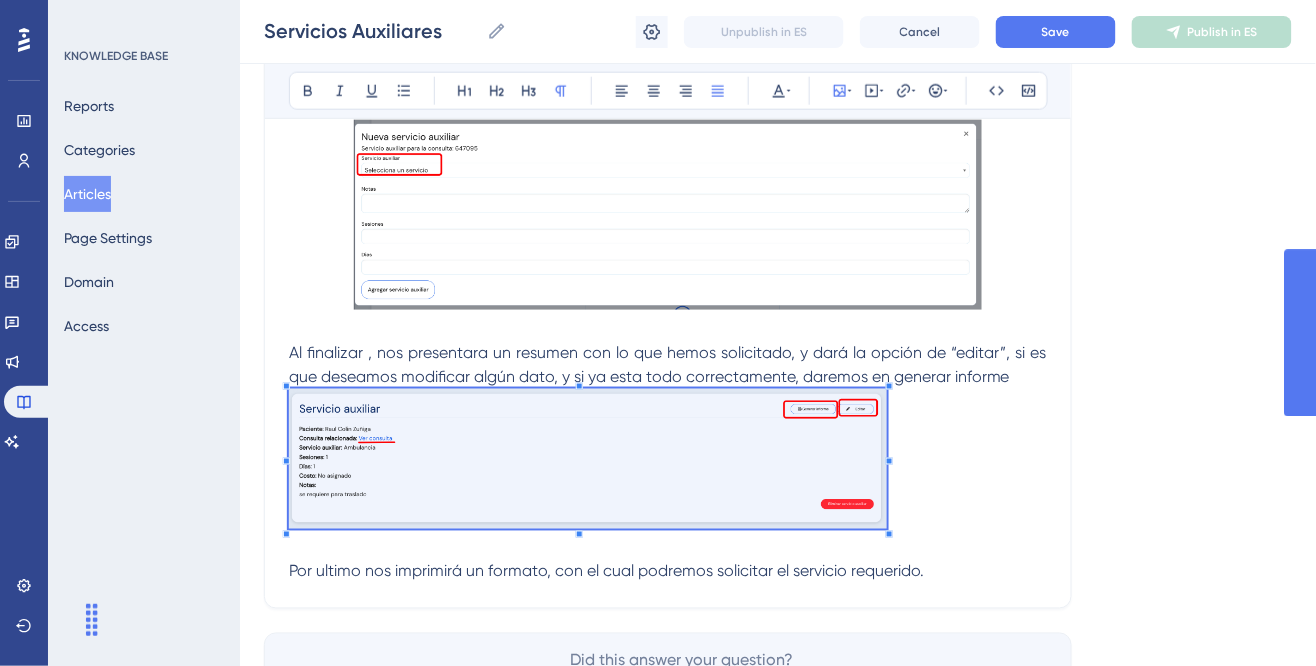 click at bounding box center [668, 462] 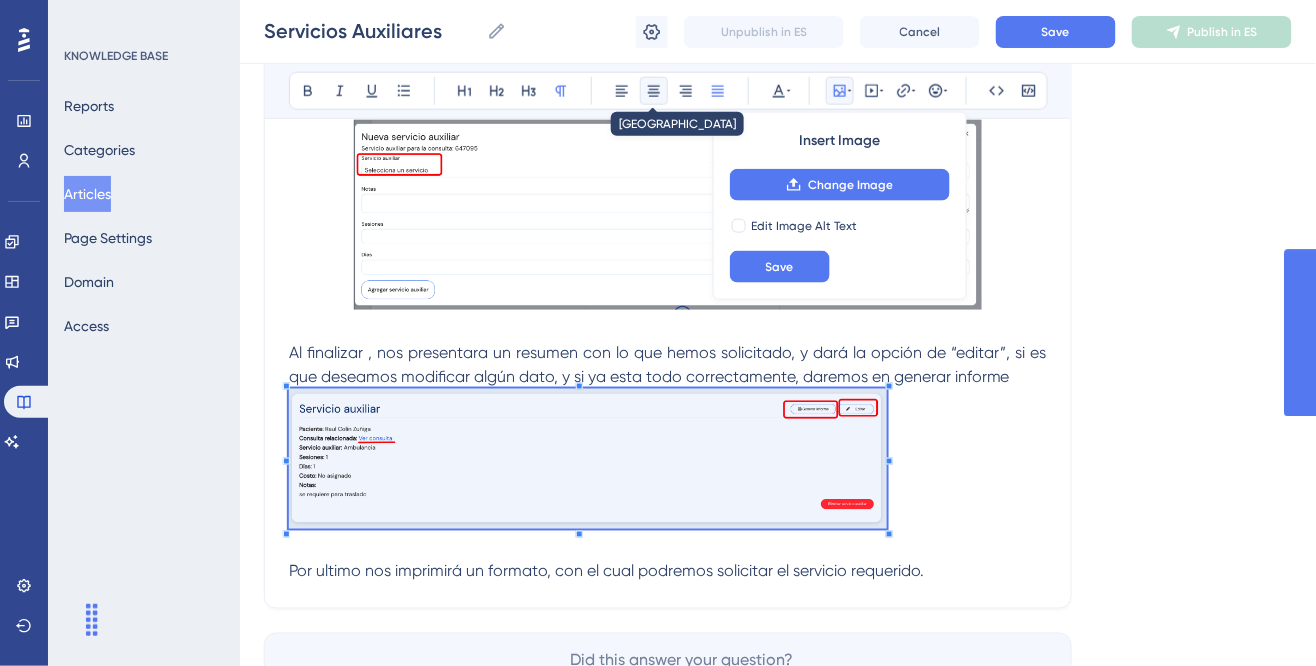 click 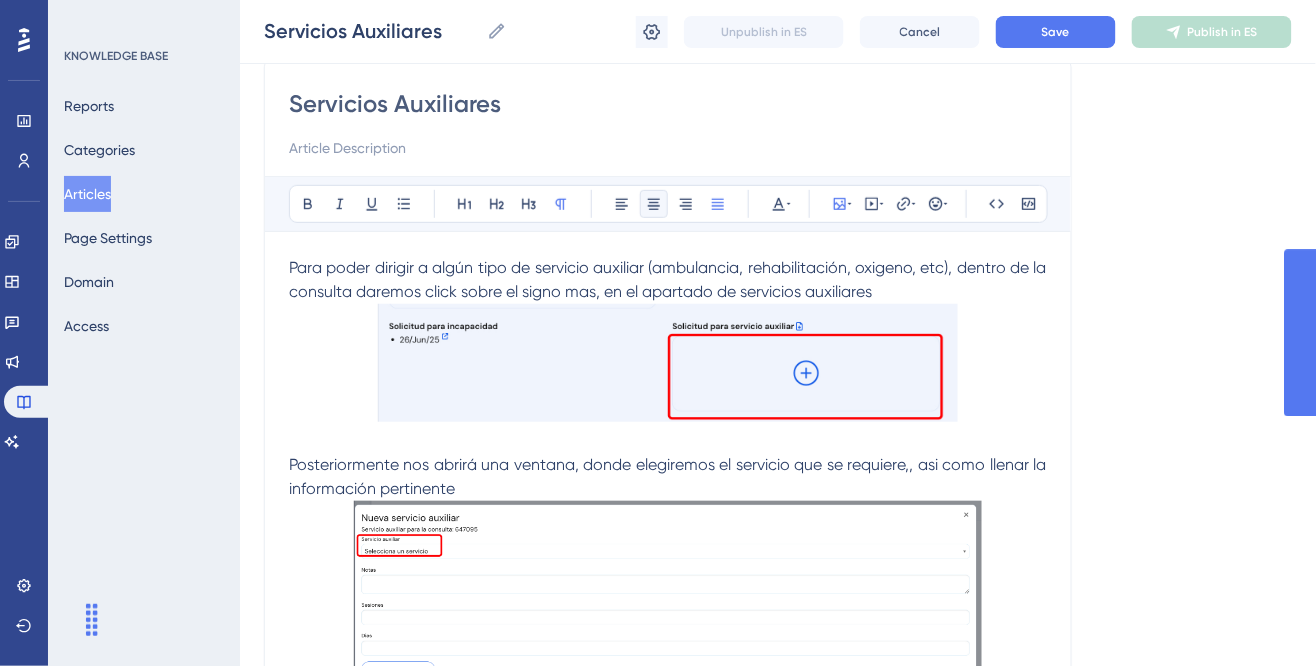 scroll, scrollTop: 0, scrollLeft: 0, axis: both 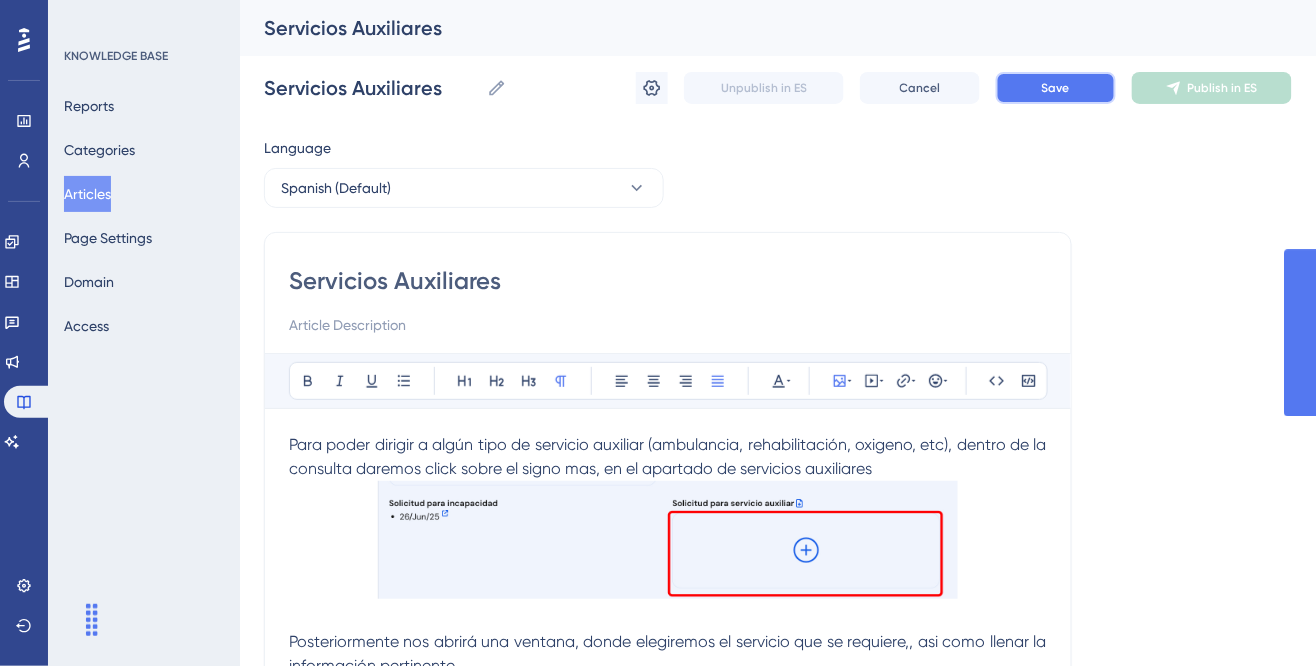 click on "Save" at bounding box center (1056, 88) 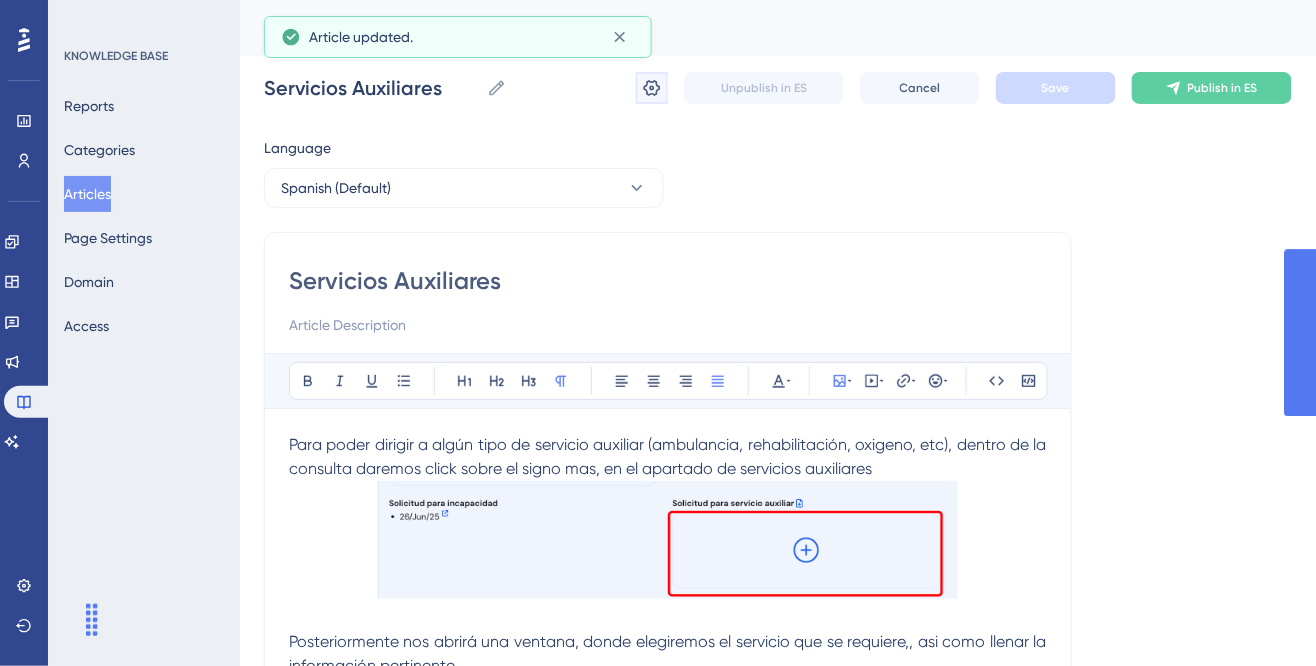 click 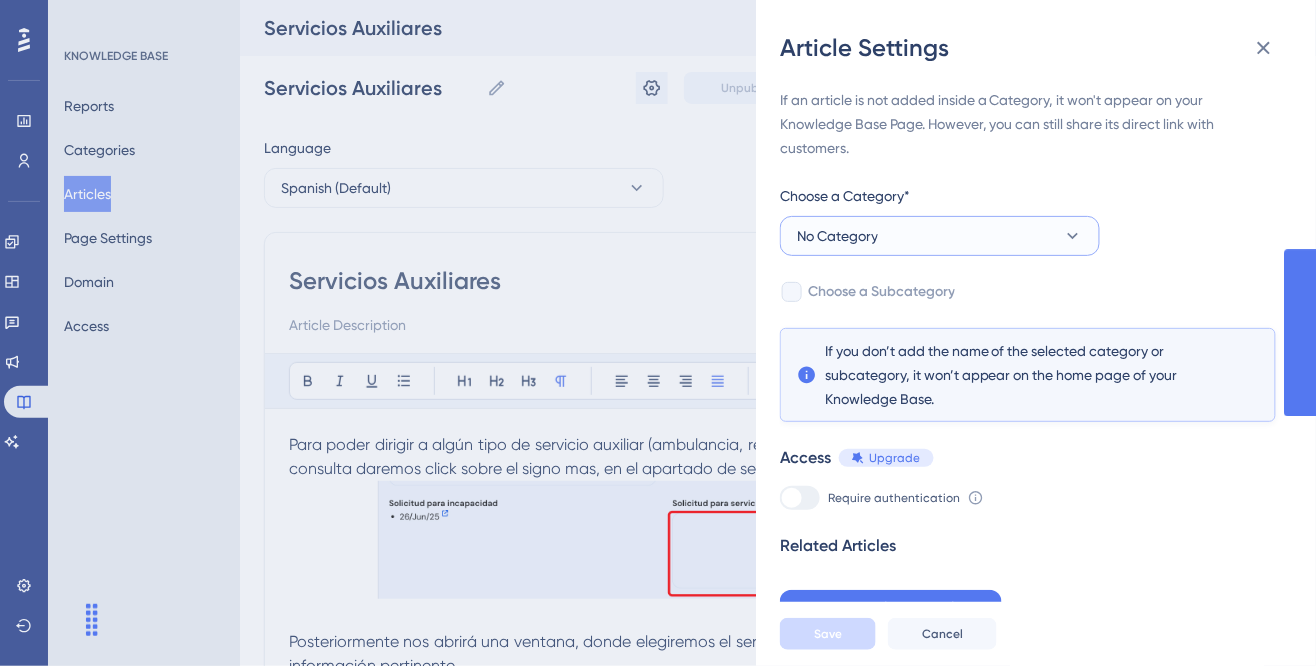 click on "No Category" at bounding box center [940, 236] 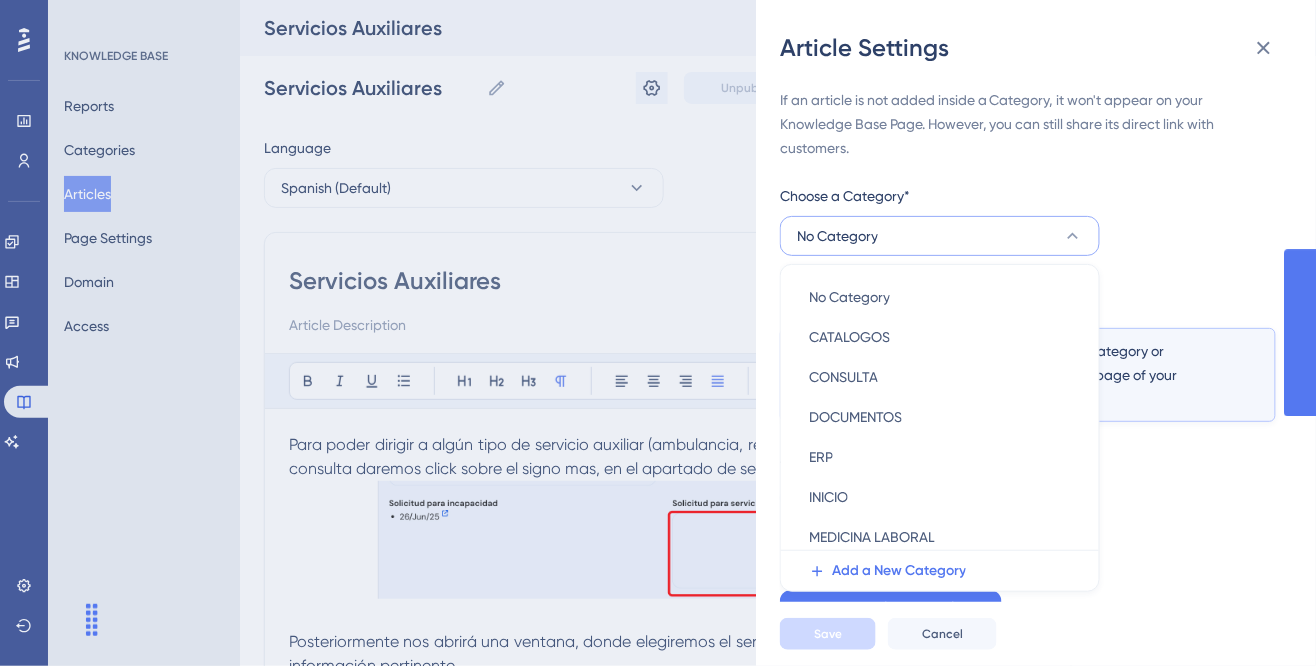 scroll, scrollTop: 77, scrollLeft: 0, axis: vertical 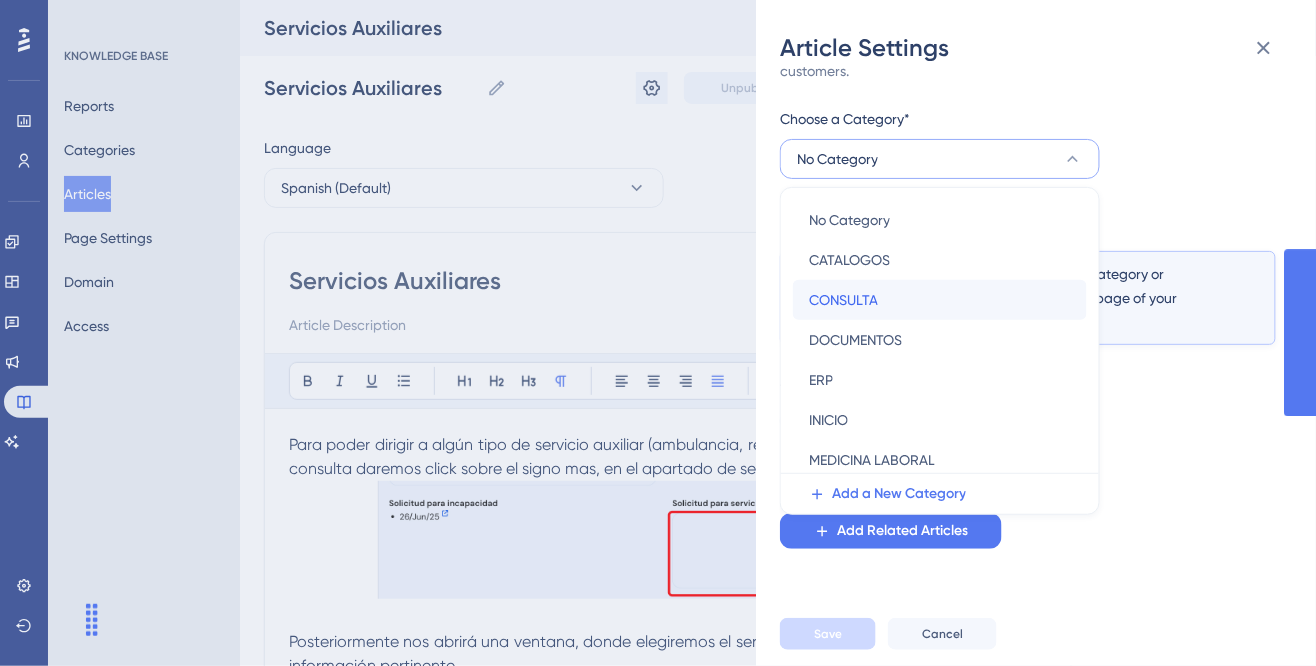 click on "CONSULTA CONSULTA" at bounding box center [940, 300] 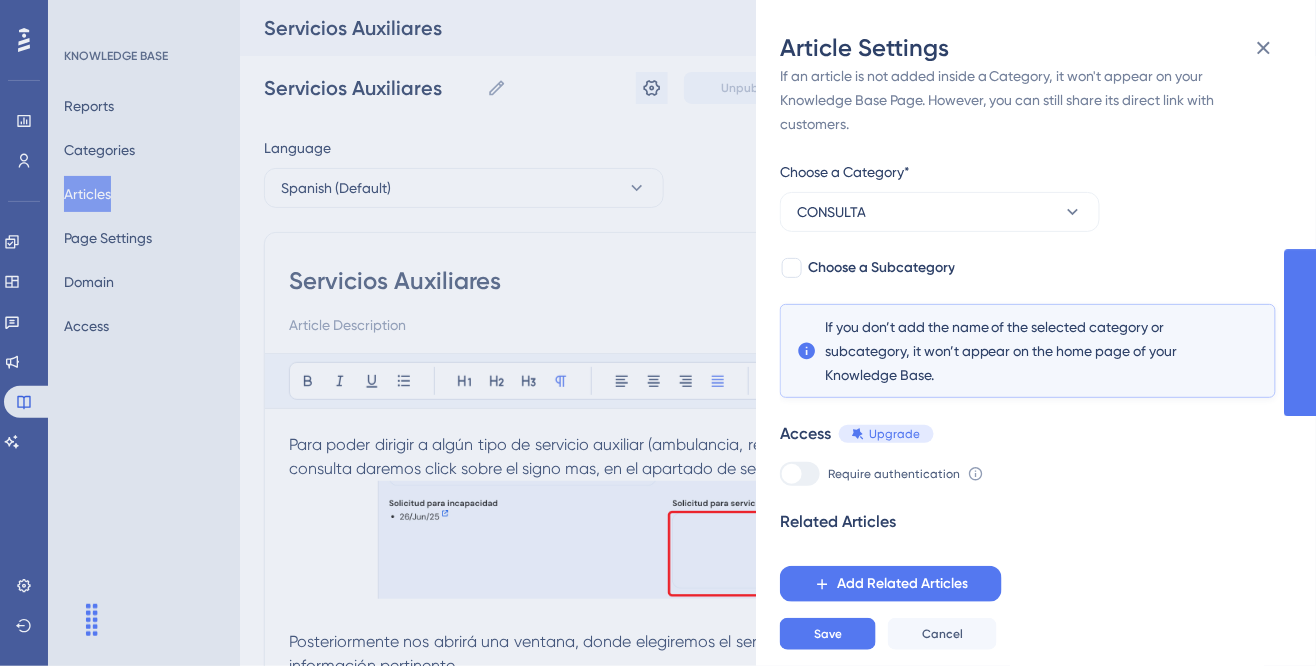 scroll, scrollTop: 5, scrollLeft: 0, axis: vertical 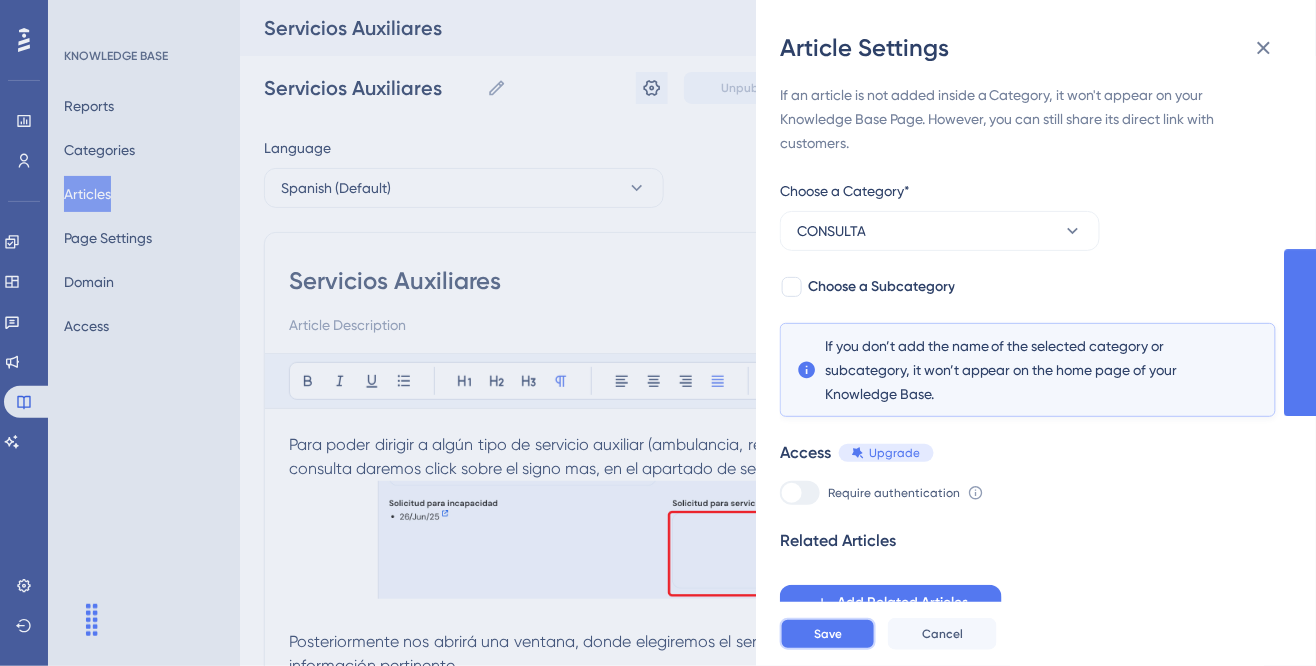 click on "Save" at bounding box center [828, 634] 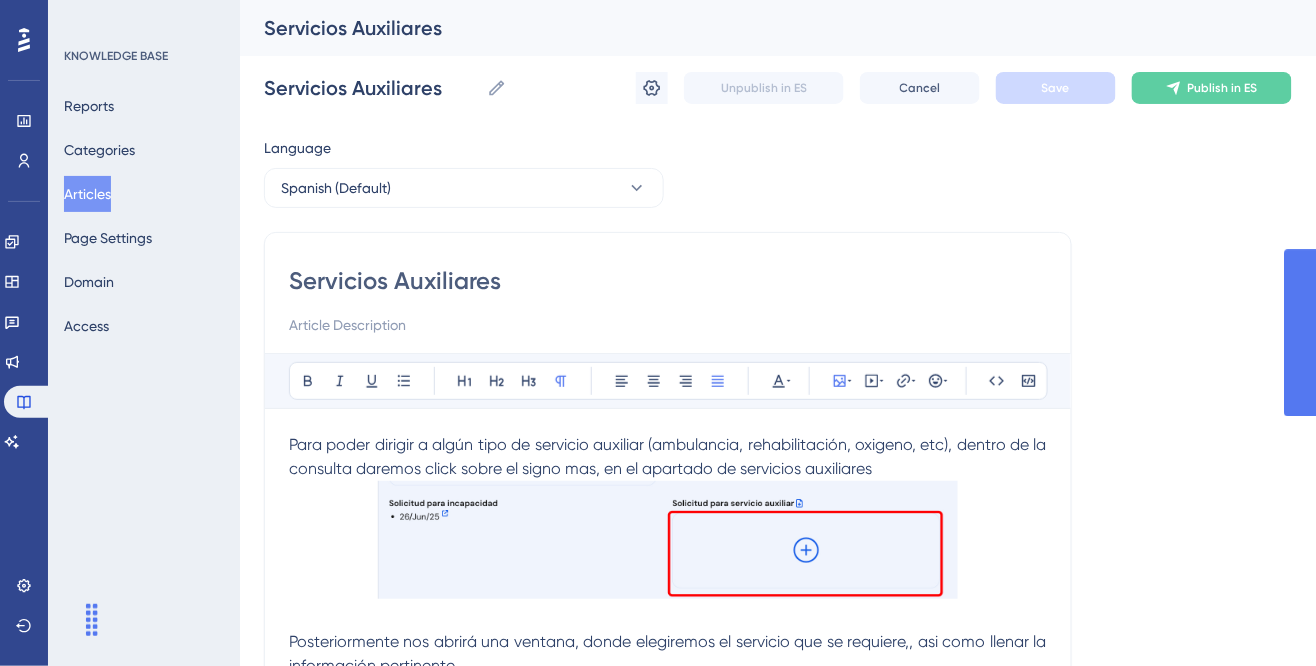 click on "Articles" at bounding box center [87, 194] 